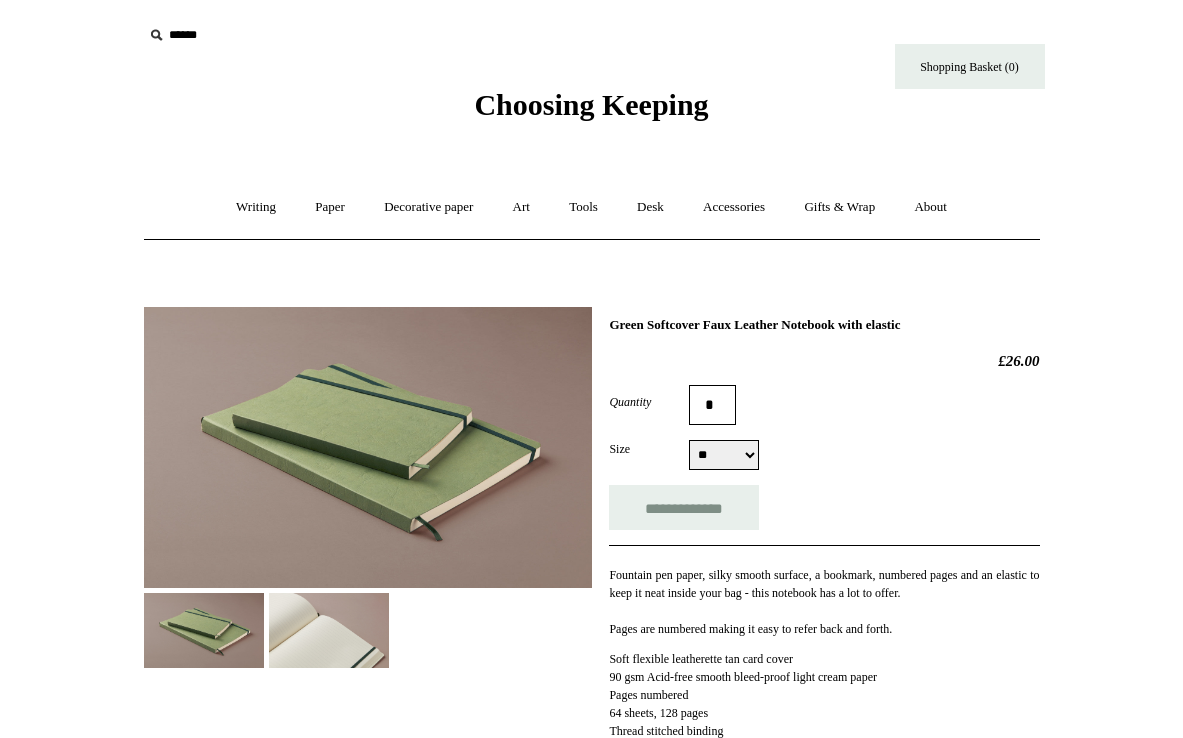 select on "**" 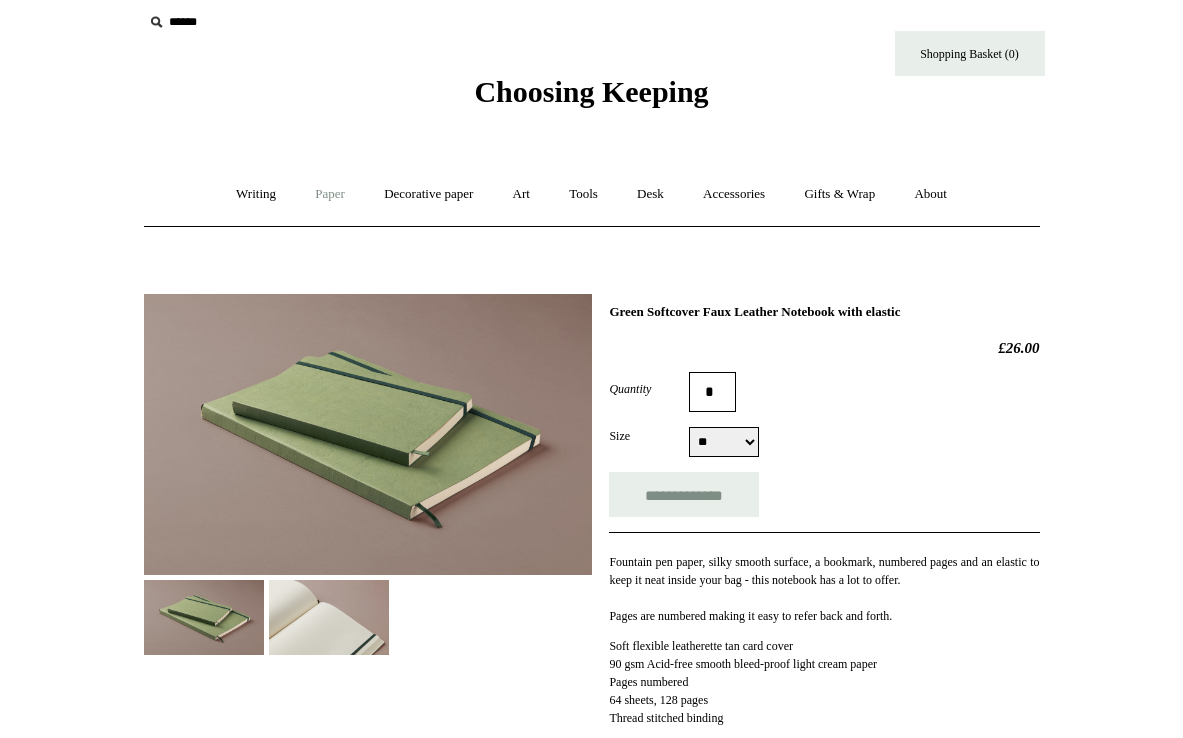 click on "Paper +" at bounding box center (330, 194) 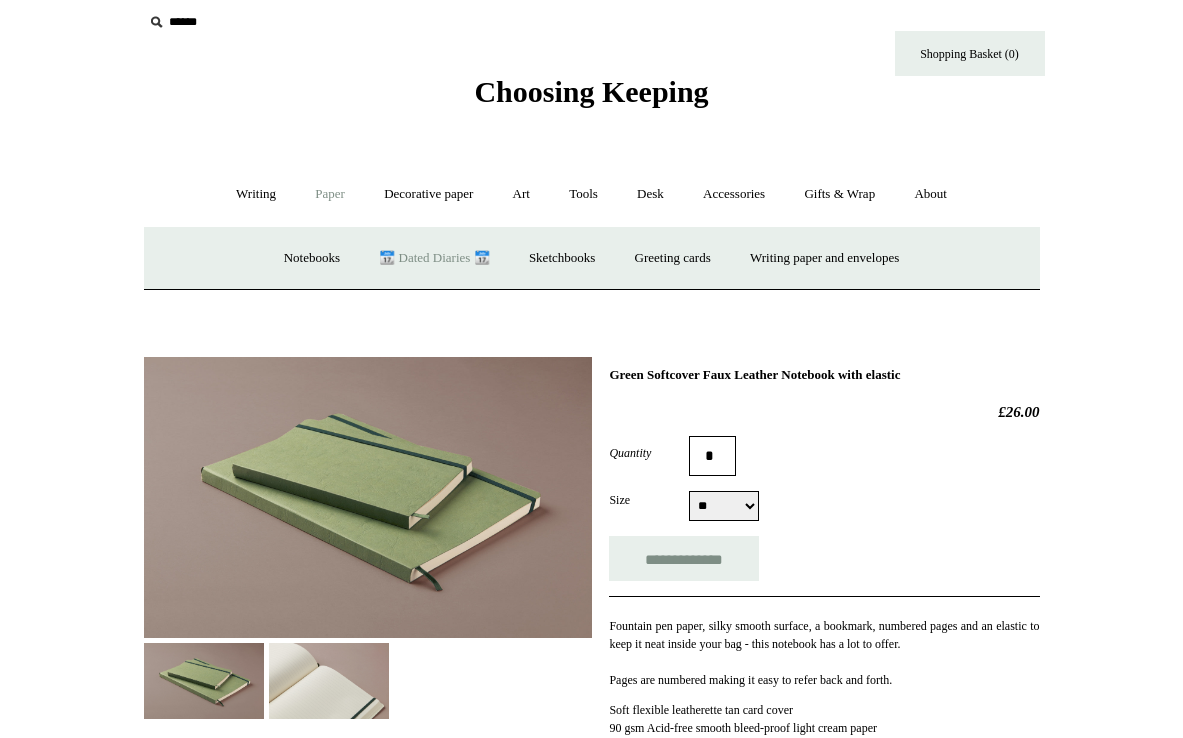 click on "📆 Dated Diaries 📆" at bounding box center (434, 258) 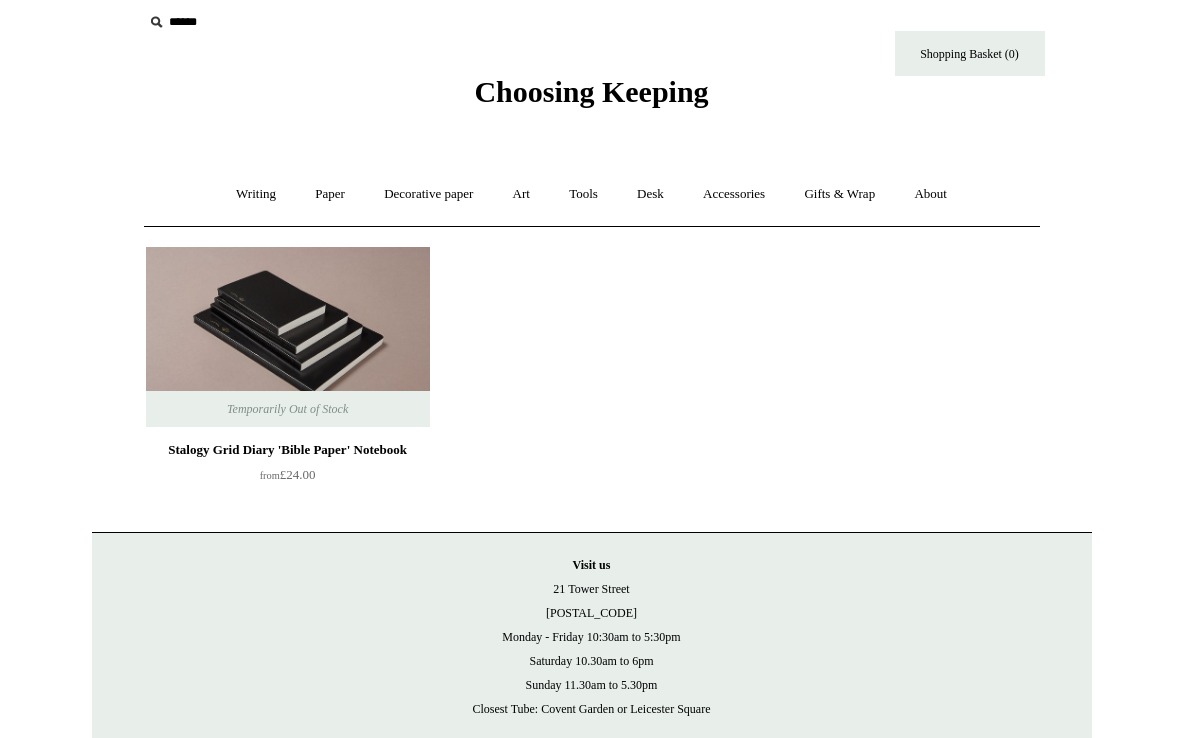 scroll, scrollTop: 16, scrollLeft: 0, axis: vertical 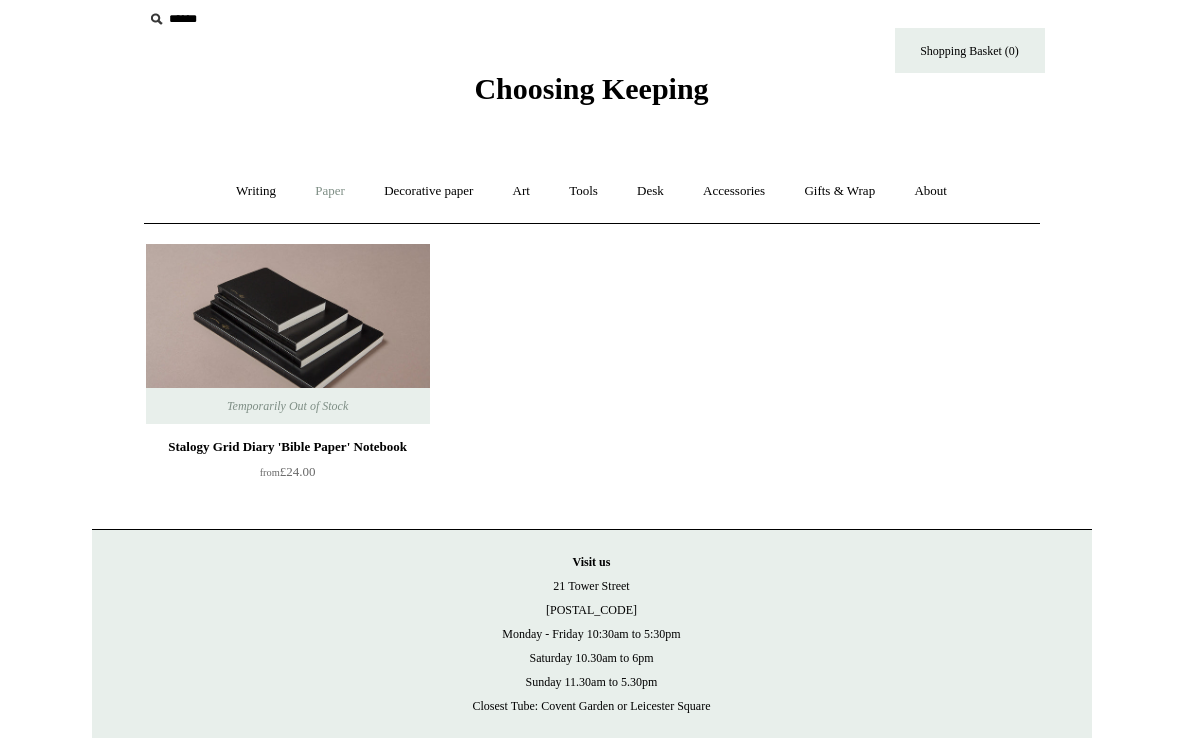 click on "Paper +" at bounding box center [330, 191] 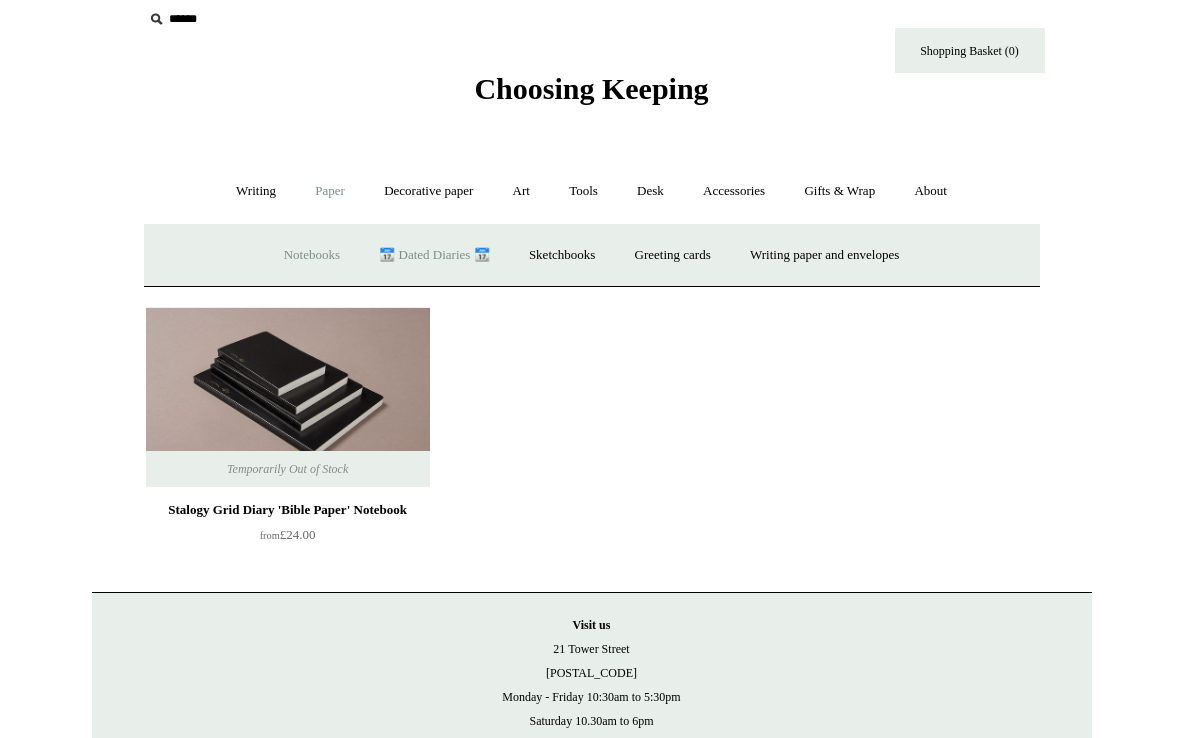click on "Notebooks +" at bounding box center (312, 255) 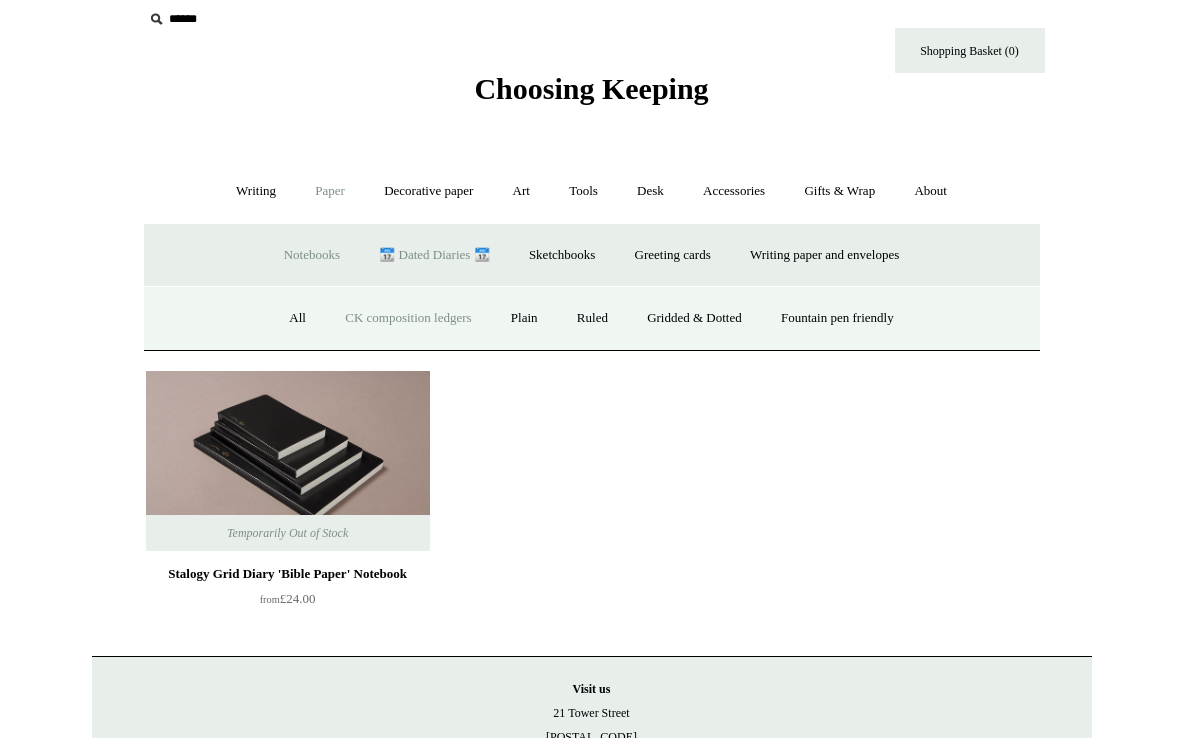 click on "CK composition ledgers" at bounding box center (408, 318) 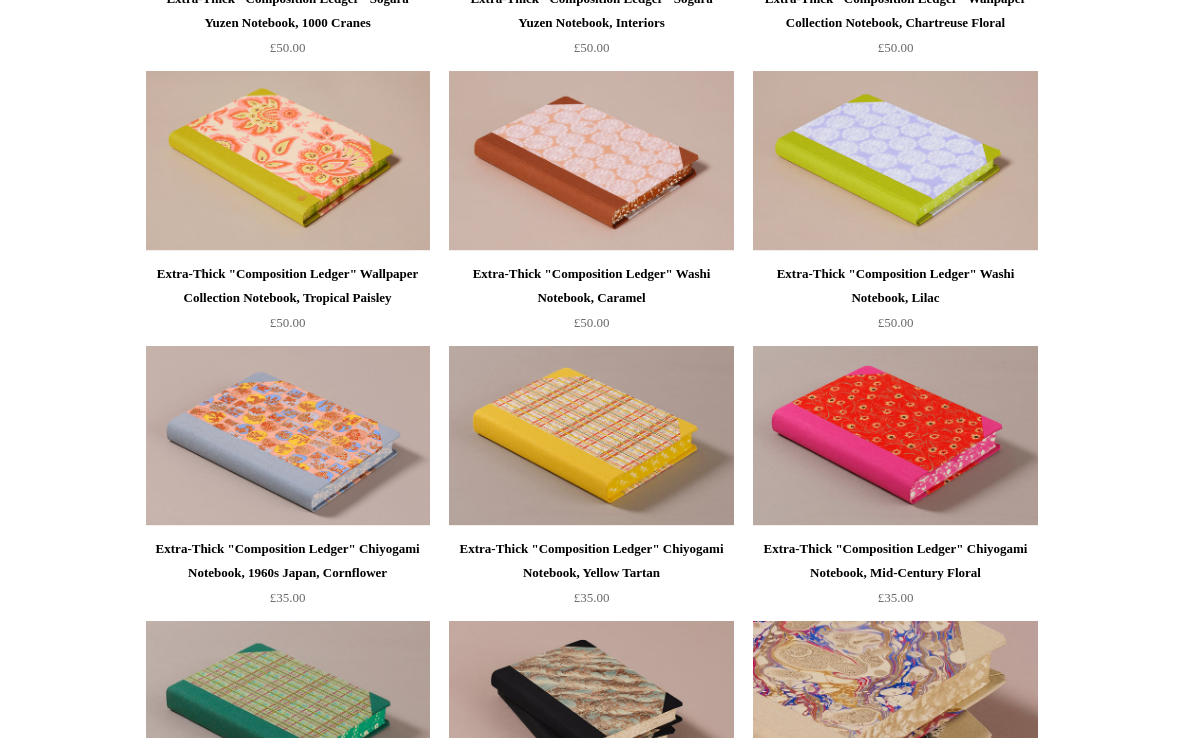 scroll, scrollTop: 1879, scrollLeft: 0, axis: vertical 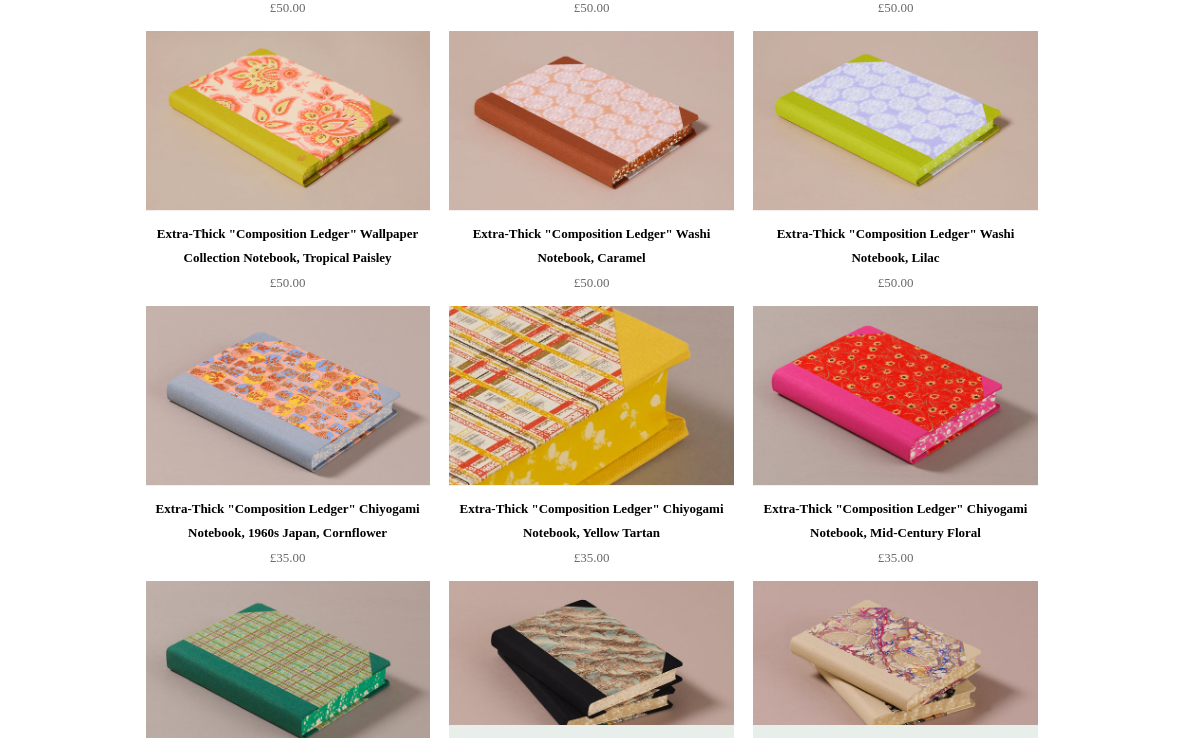 click at bounding box center [591, 396] 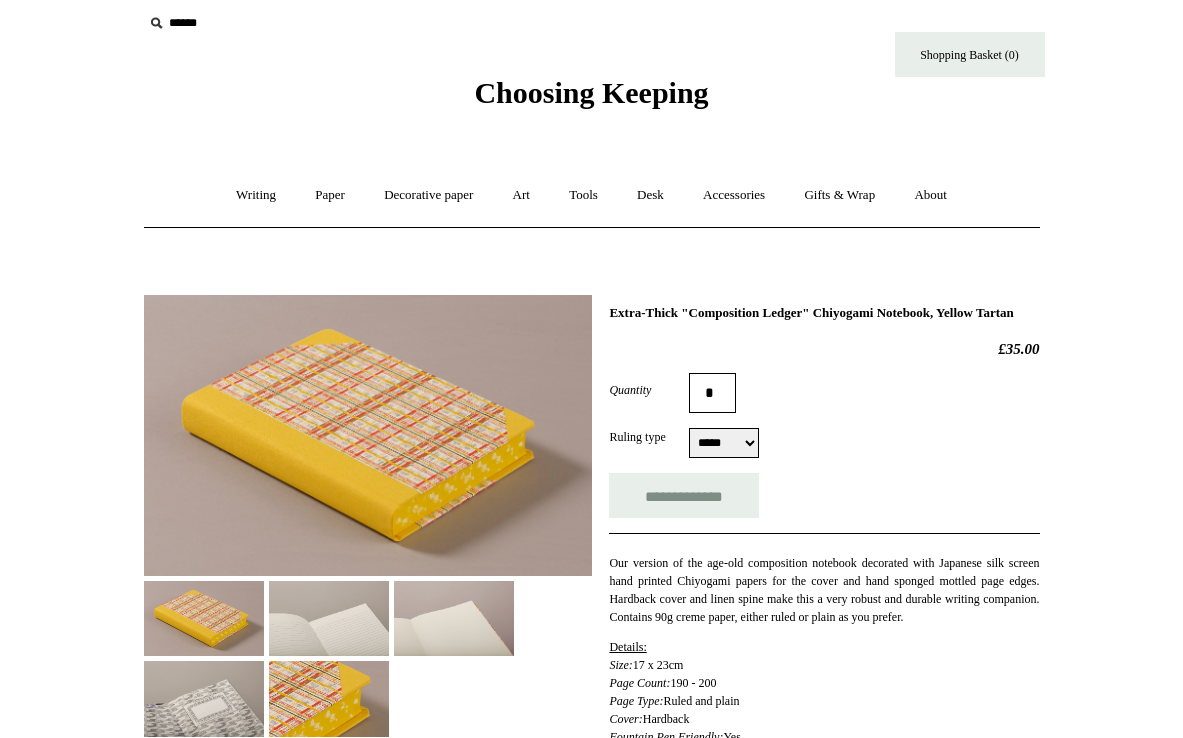 scroll, scrollTop: 17, scrollLeft: 0, axis: vertical 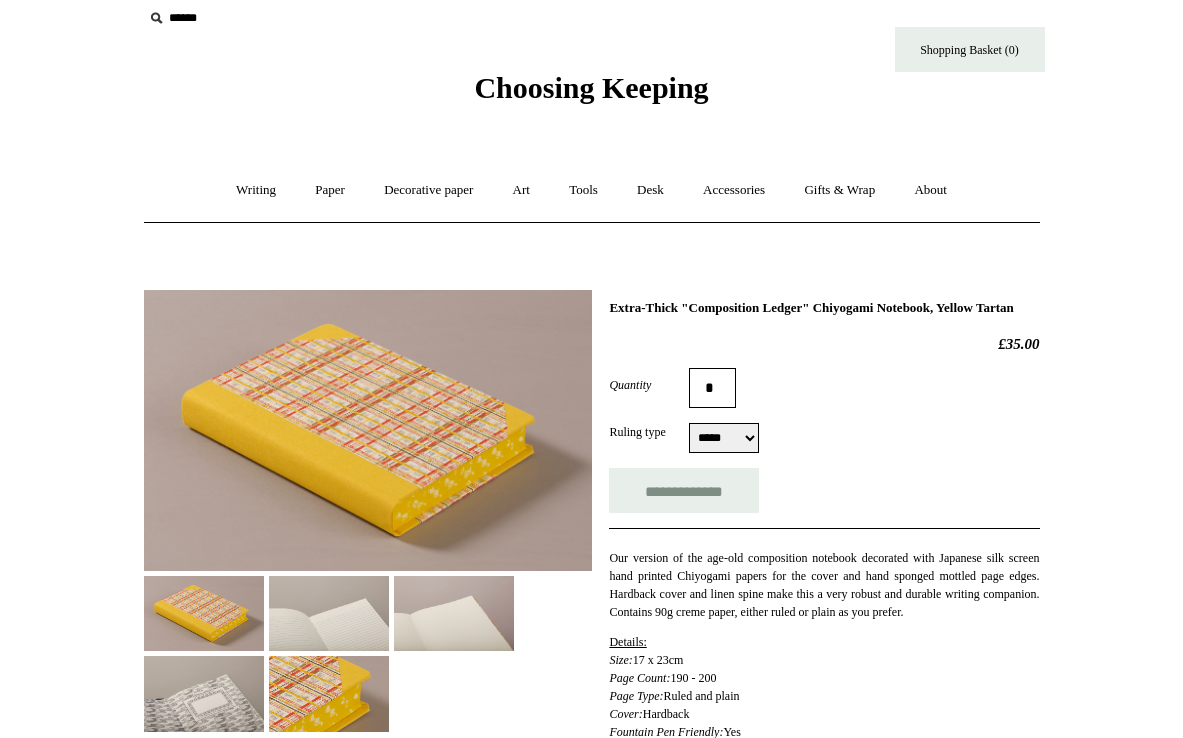 select on "*****" 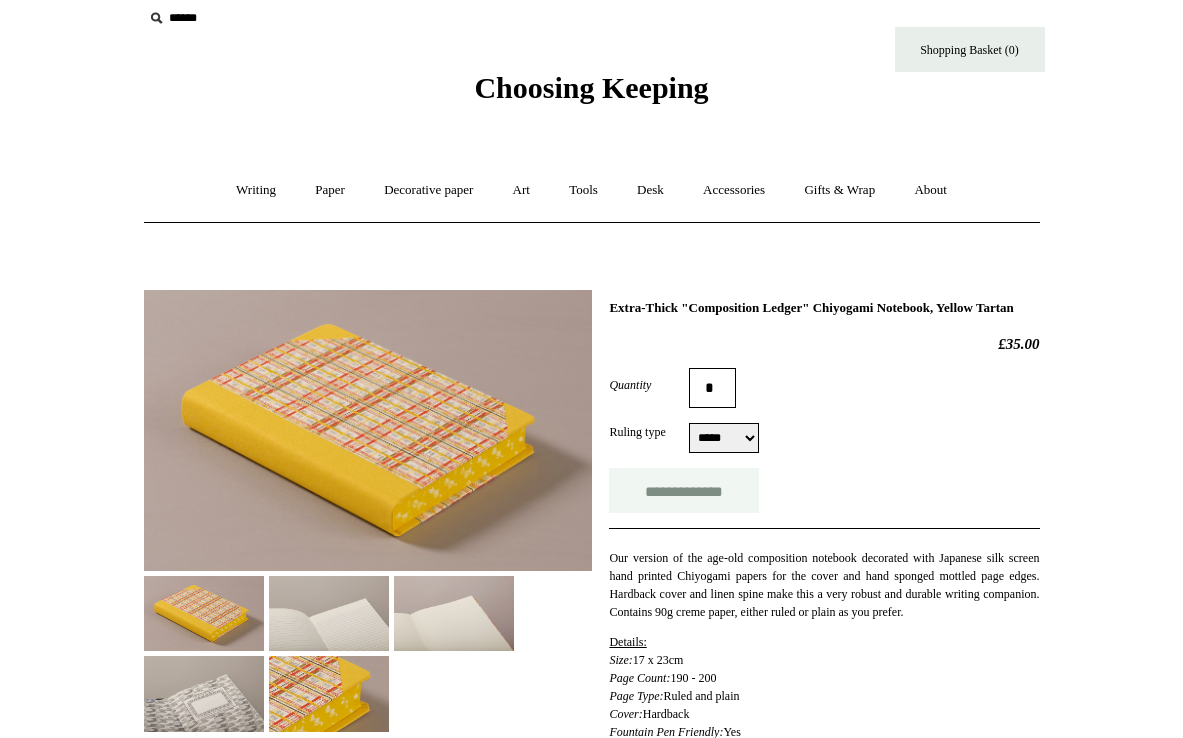 click on "**********" at bounding box center (684, 490) 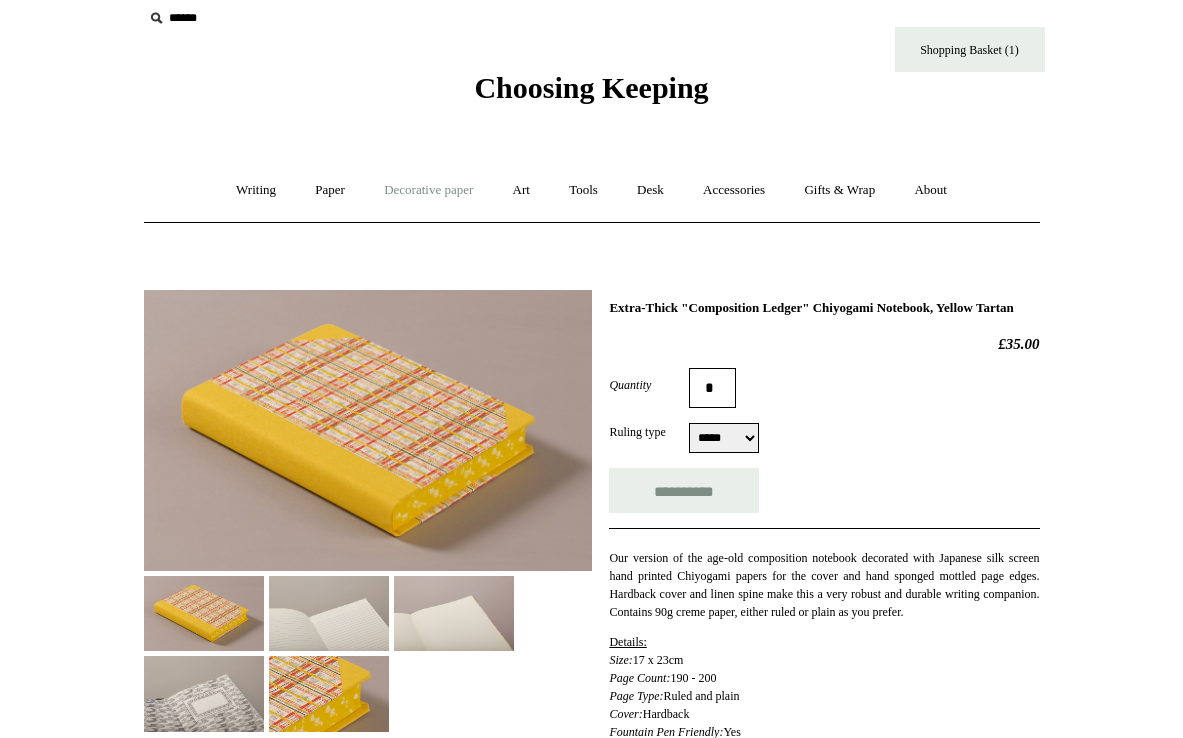 type on "**********" 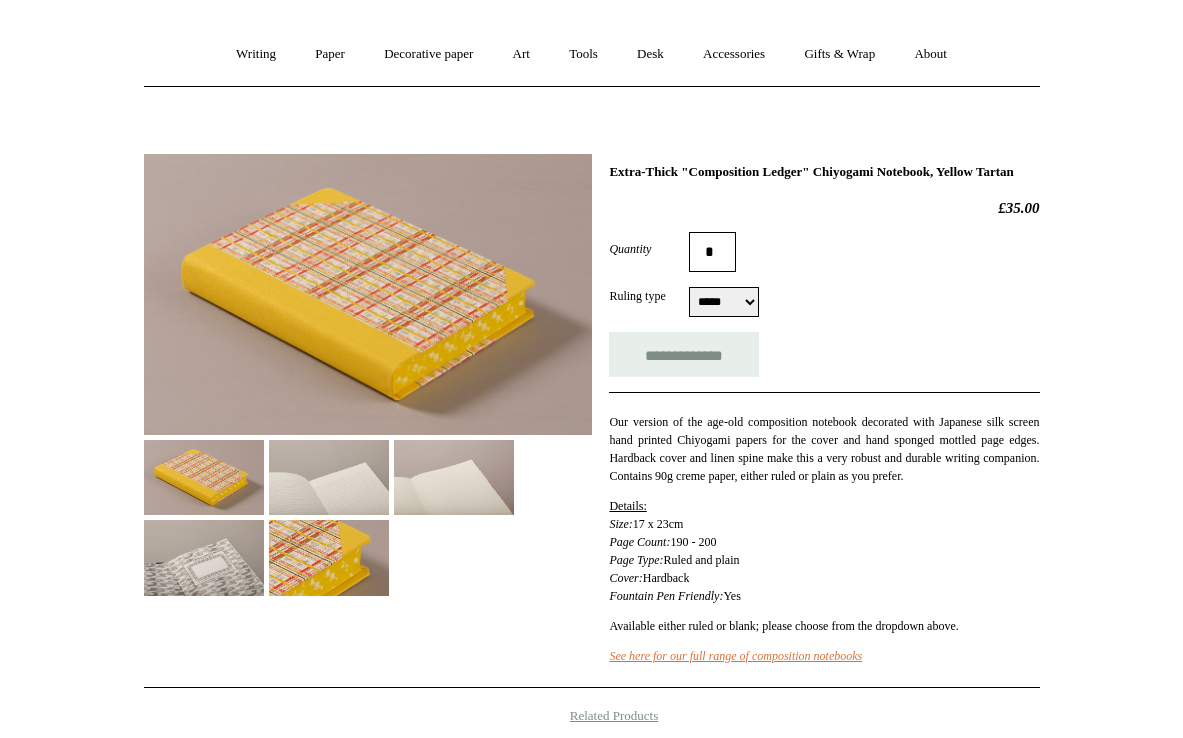 scroll, scrollTop: 153, scrollLeft: 0, axis: vertical 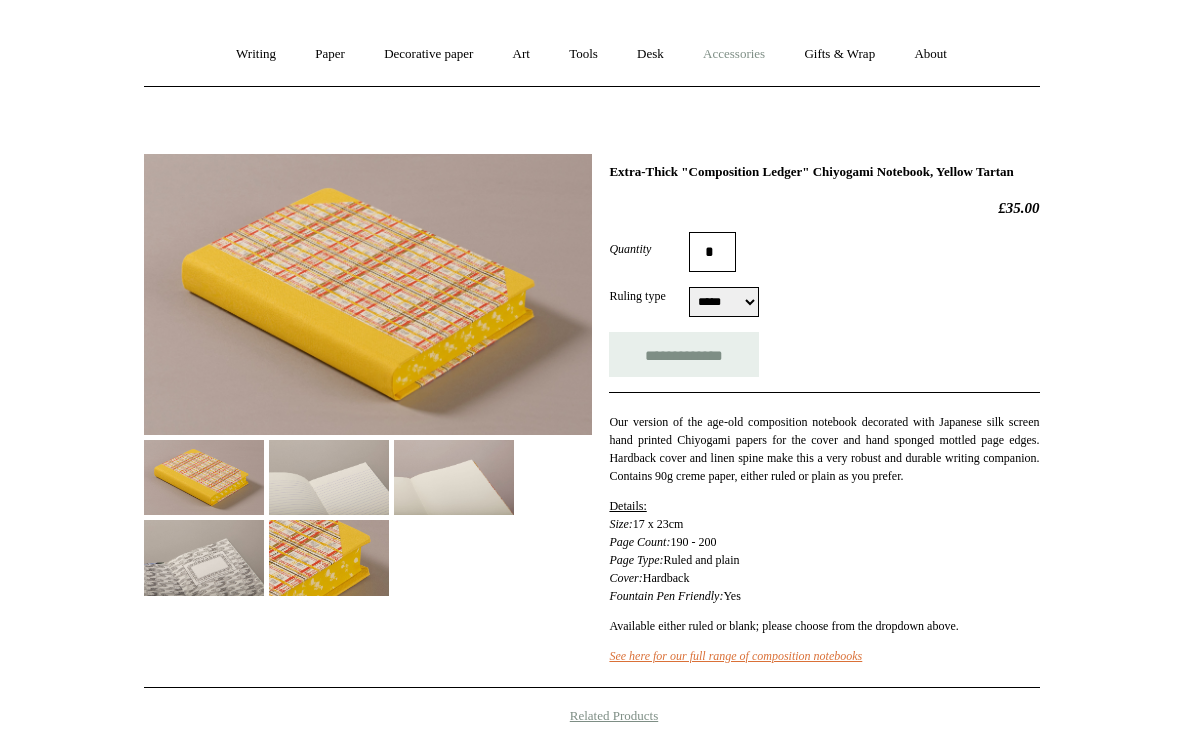 click on "Accessories +" at bounding box center (734, 54) 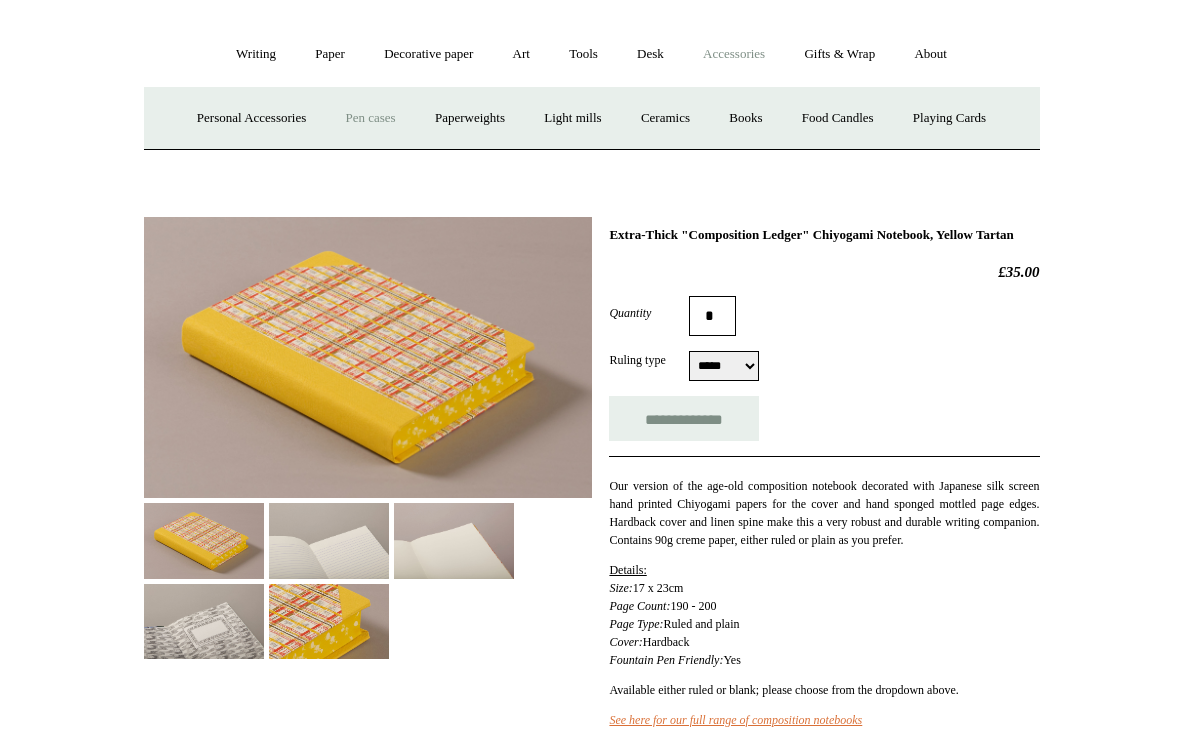 click on "Pen cases" at bounding box center [370, 118] 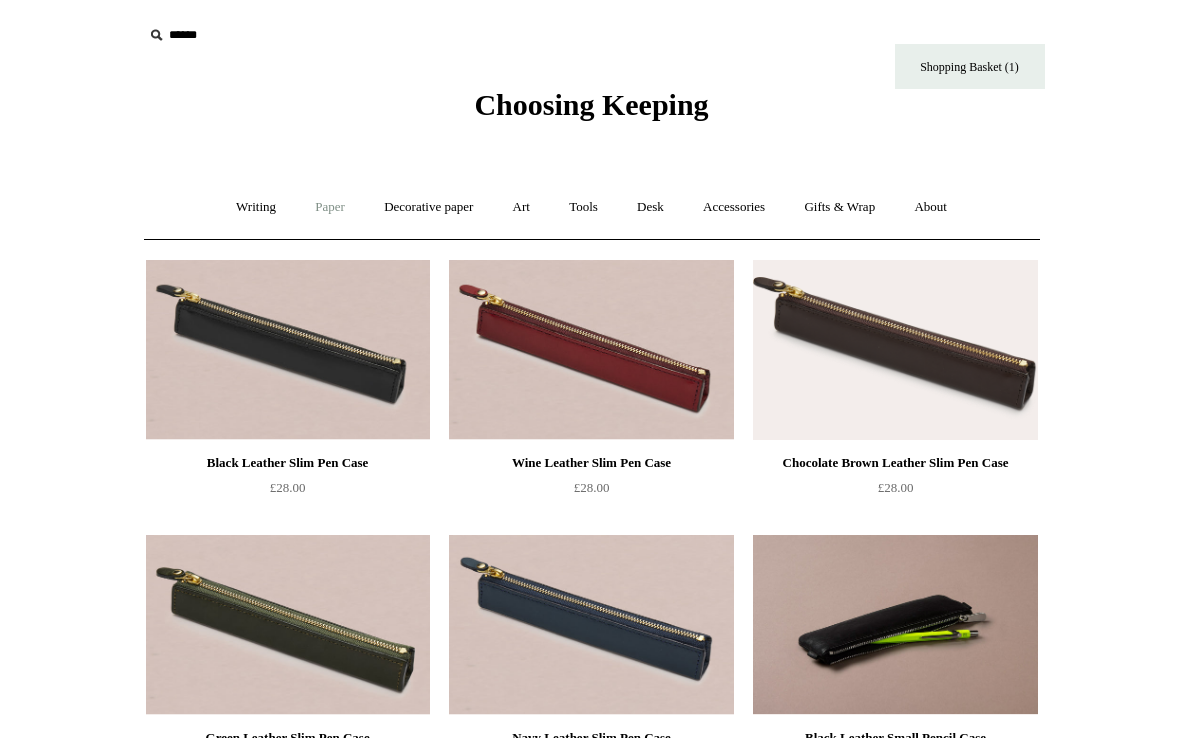scroll, scrollTop: 0, scrollLeft: 0, axis: both 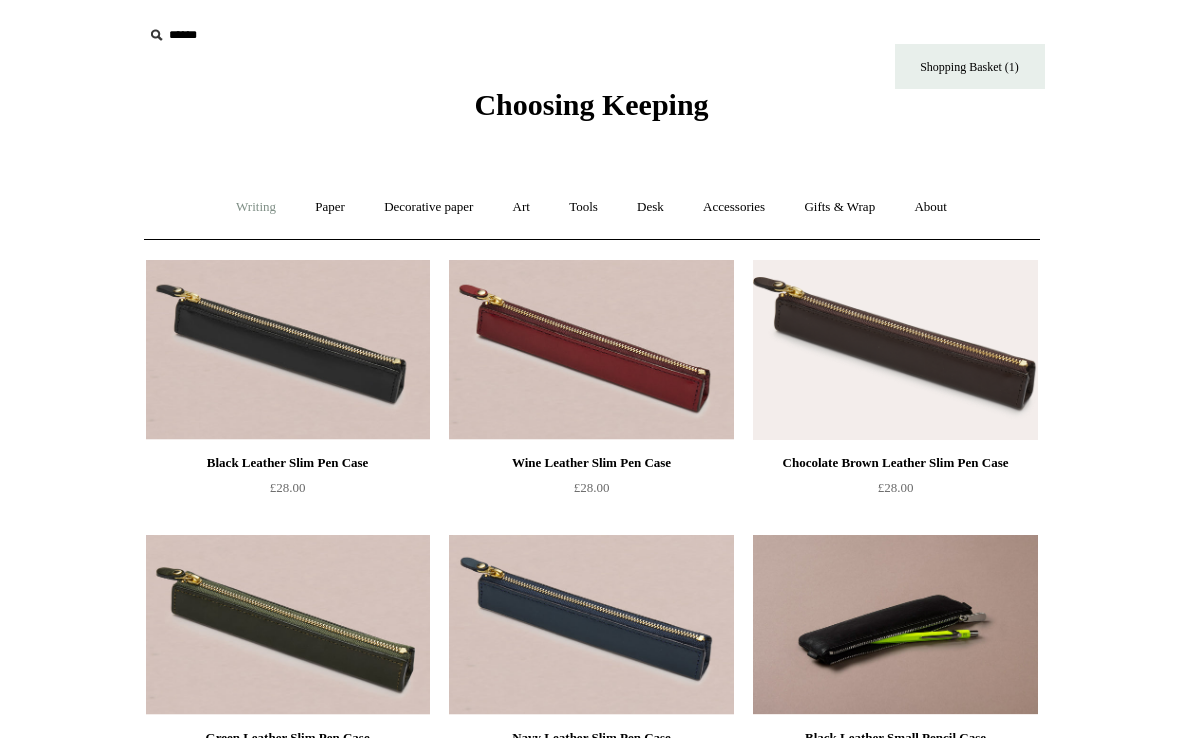 click on "Writing +" at bounding box center (256, 207) 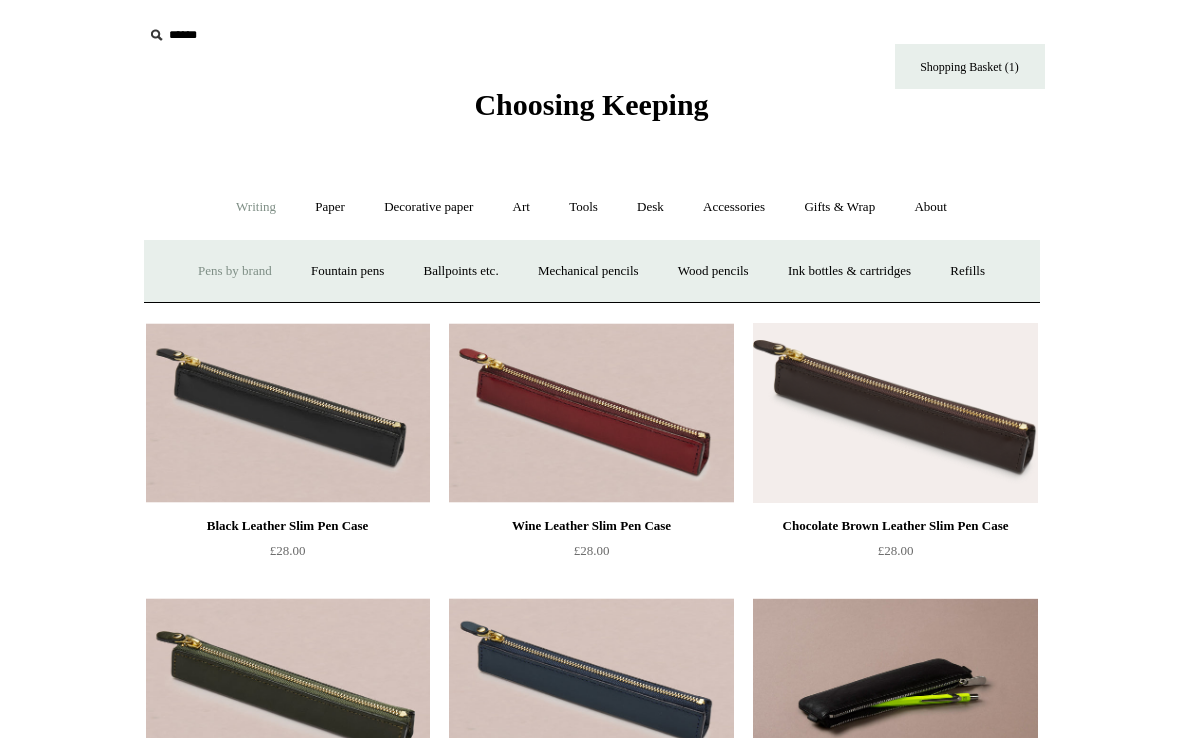 click on "Pens by brand +" at bounding box center [235, 271] 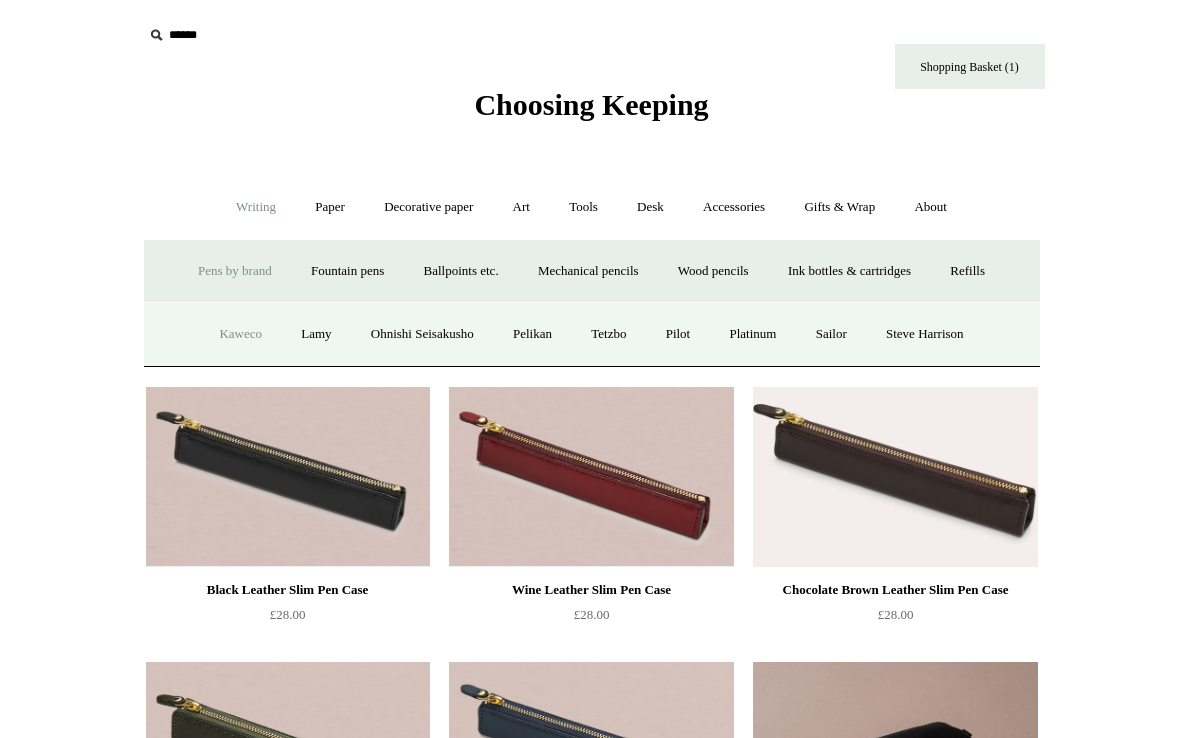 click on "Kaweco" at bounding box center [240, 334] 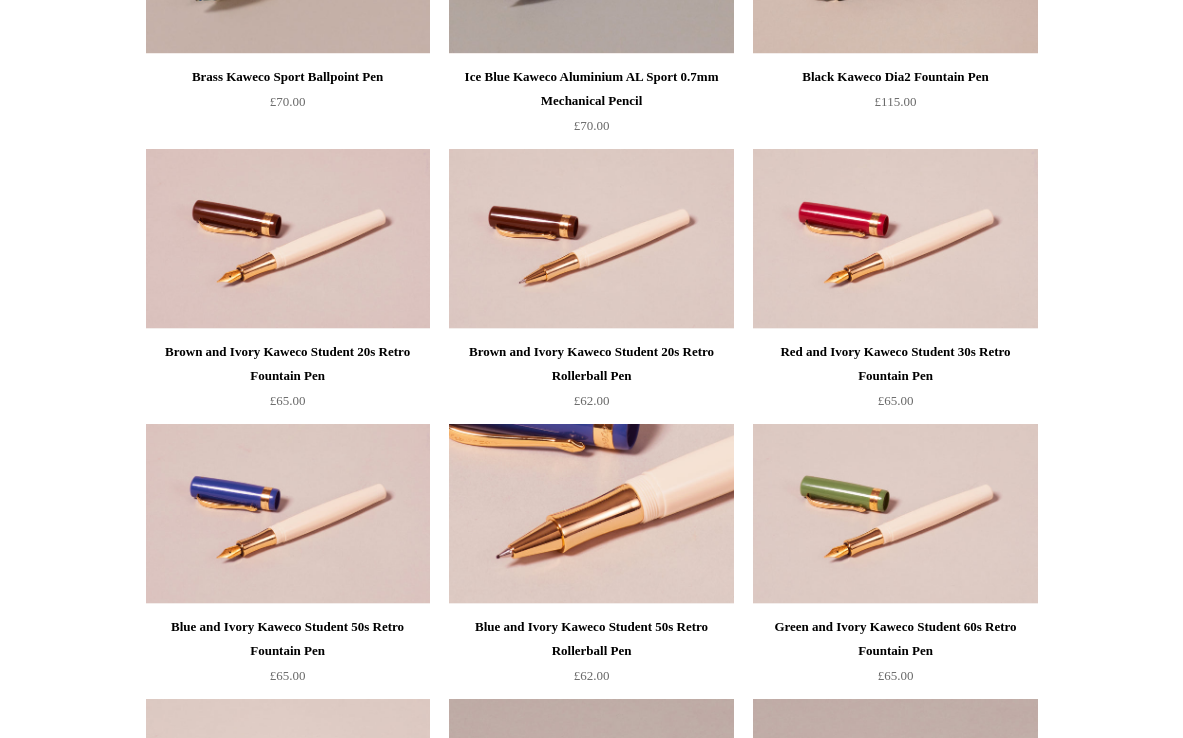 scroll, scrollTop: 6438, scrollLeft: 0, axis: vertical 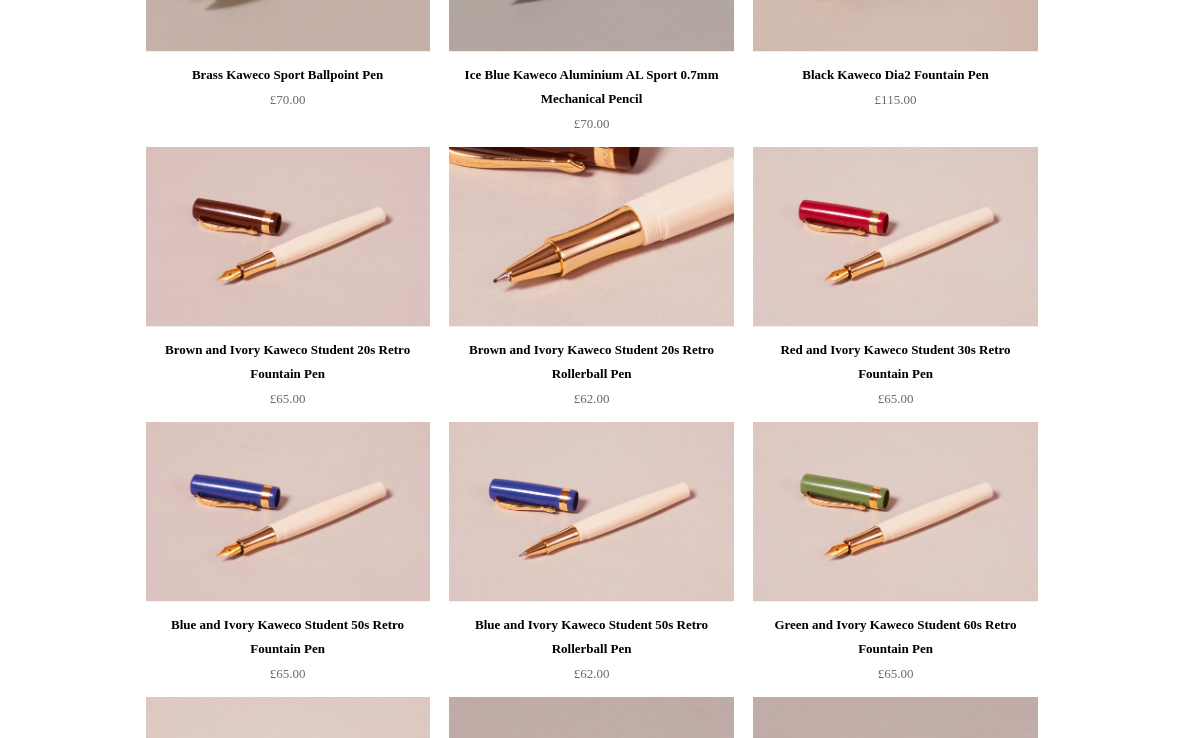 click at bounding box center (591, 237) 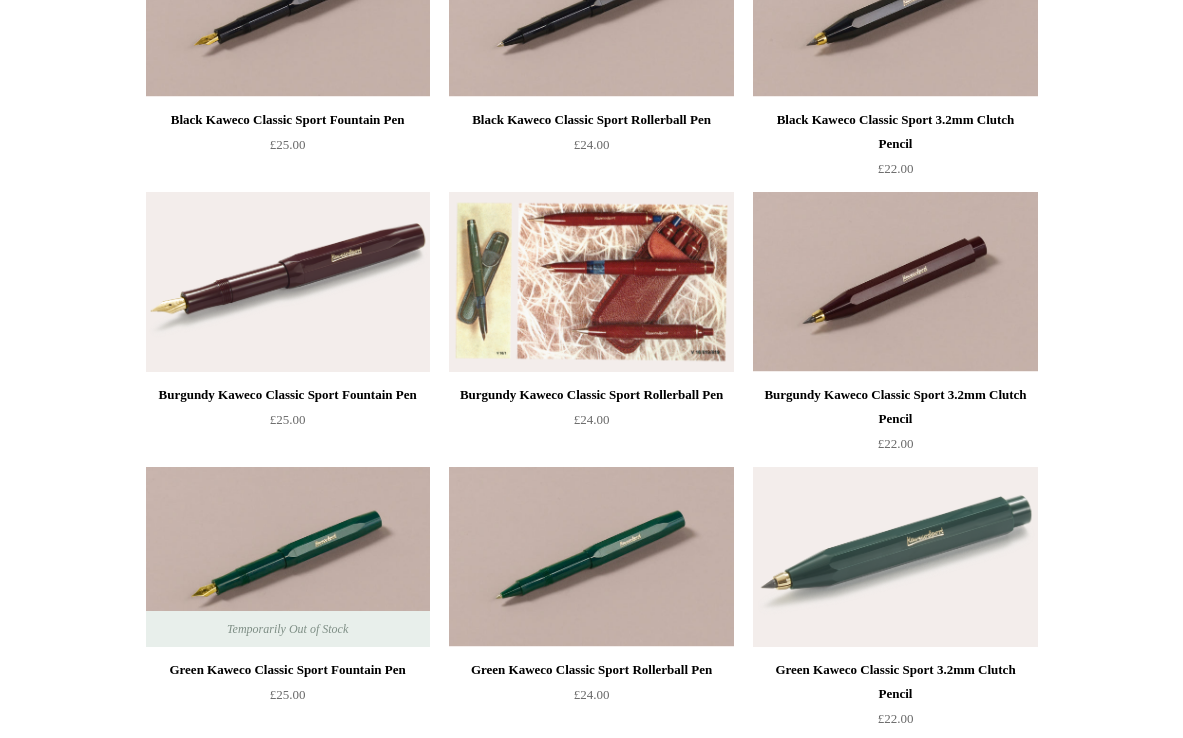 scroll, scrollTop: 350, scrollLeft: 0, axis: vertical 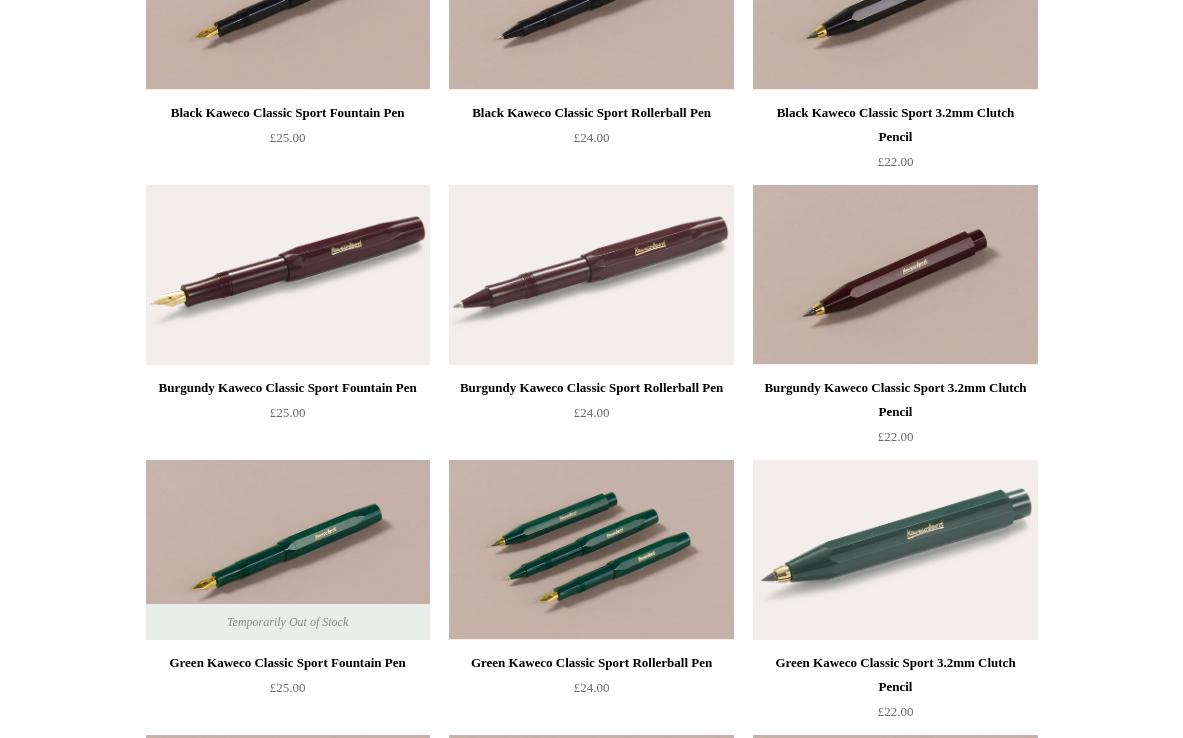 click at bounding box center [591, 550] 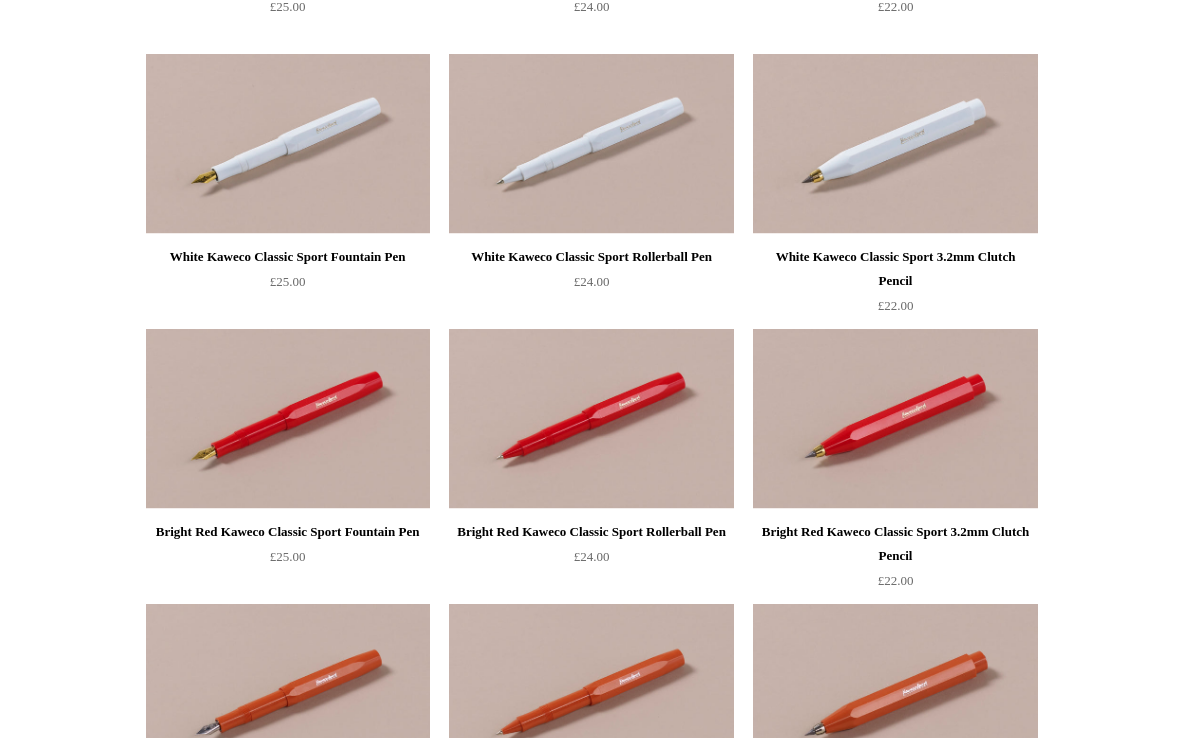 scroll, scrollTop: 2140, scrollLeft: 0, axis: vertical 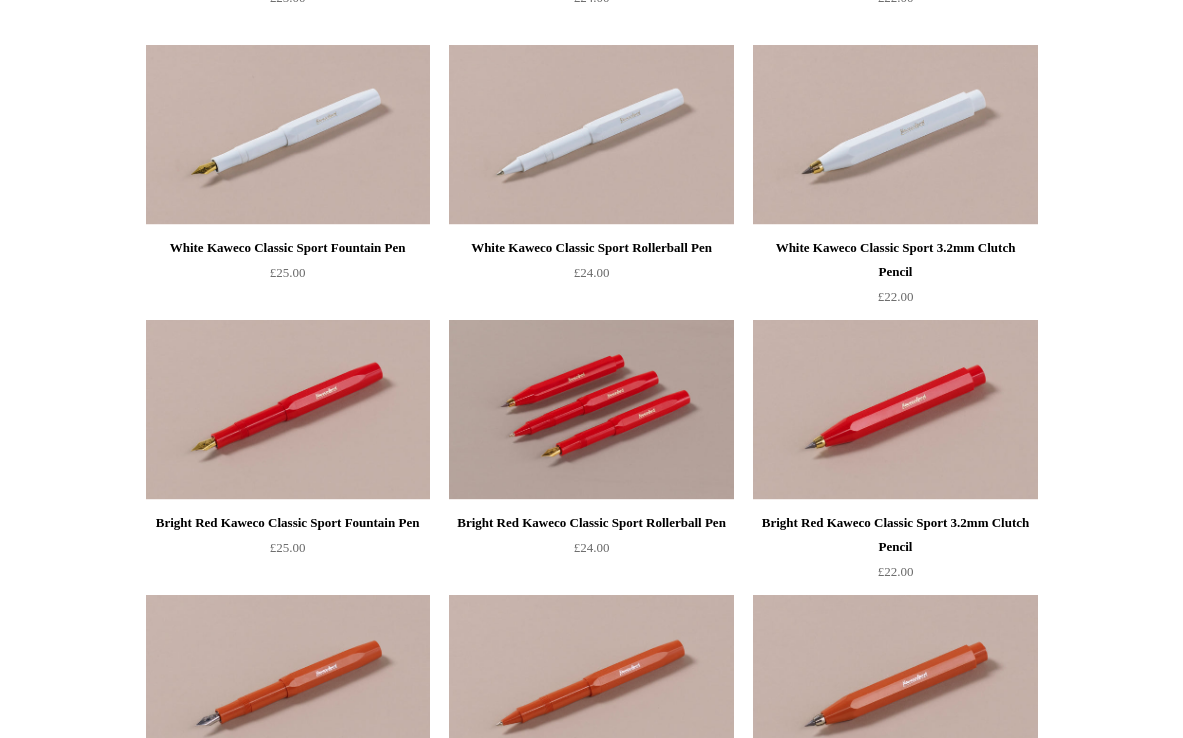 click at bounding box center (591, 410) 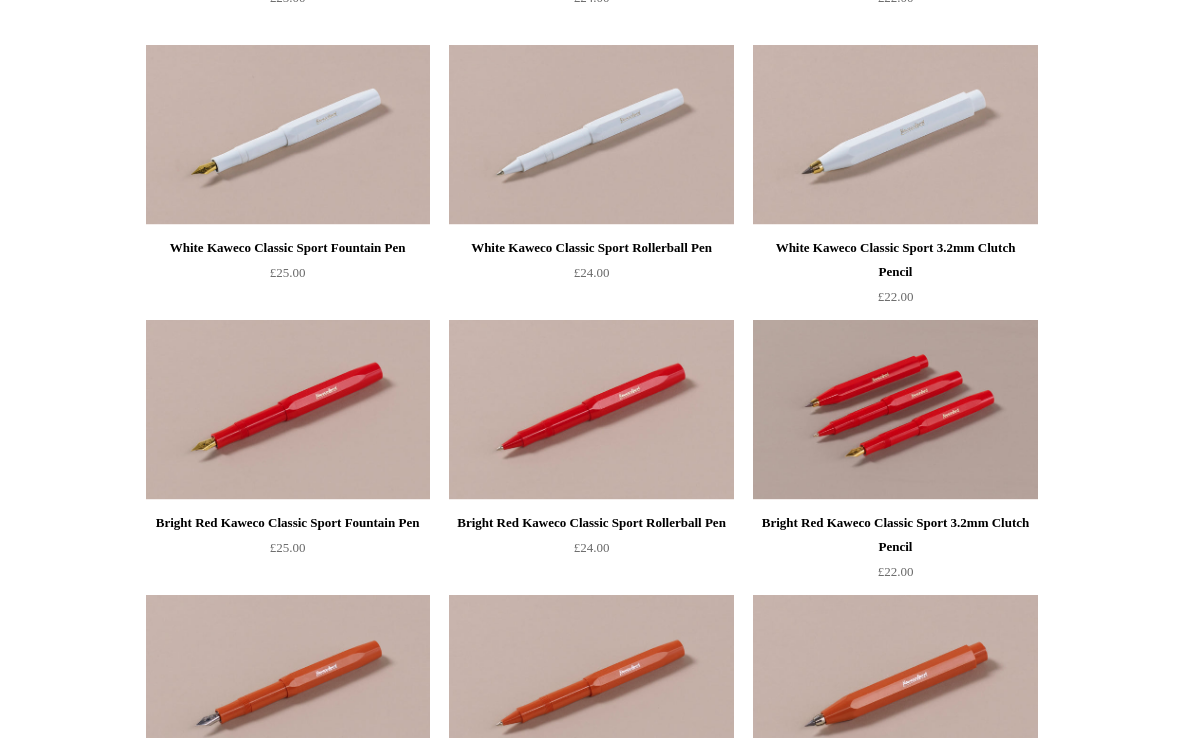 click at bounding box center (895, 410) 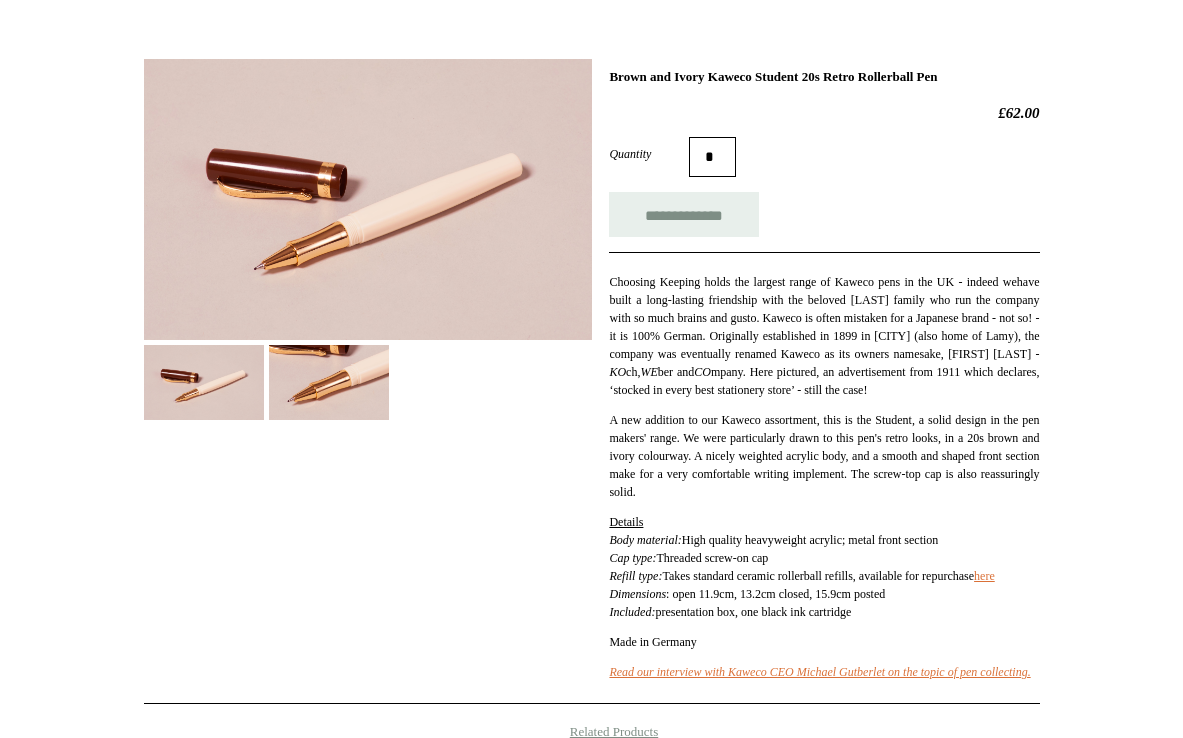 scroll, scrollTop: 241, scrollLeft: 0, axis: vertical 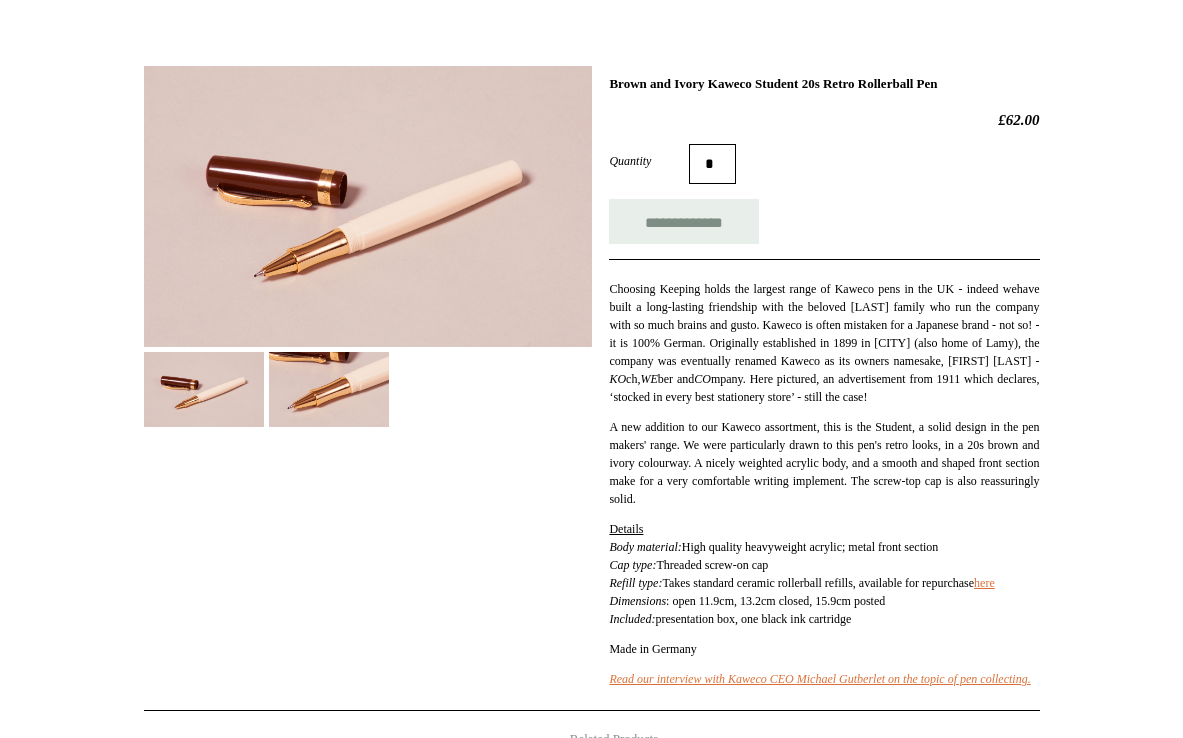 click at bounding box center [329, 389] 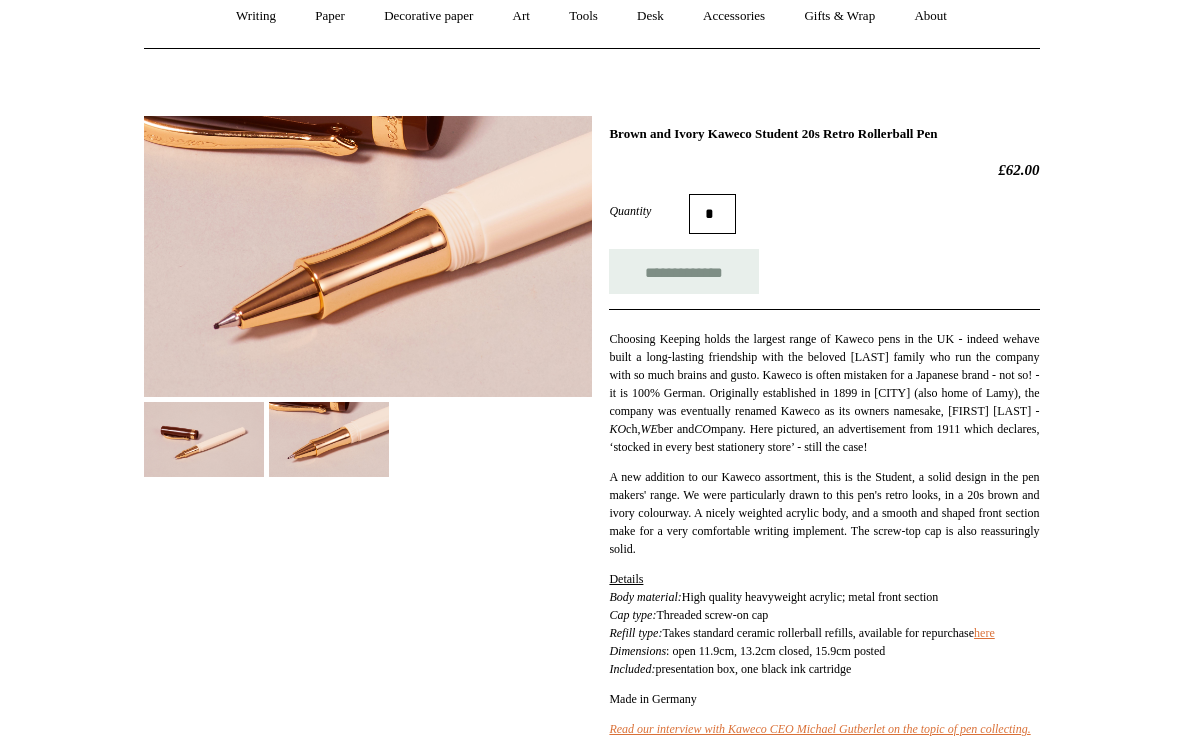 scroll, scrollTop: 189, scrollLeft: 0, axis: vertical 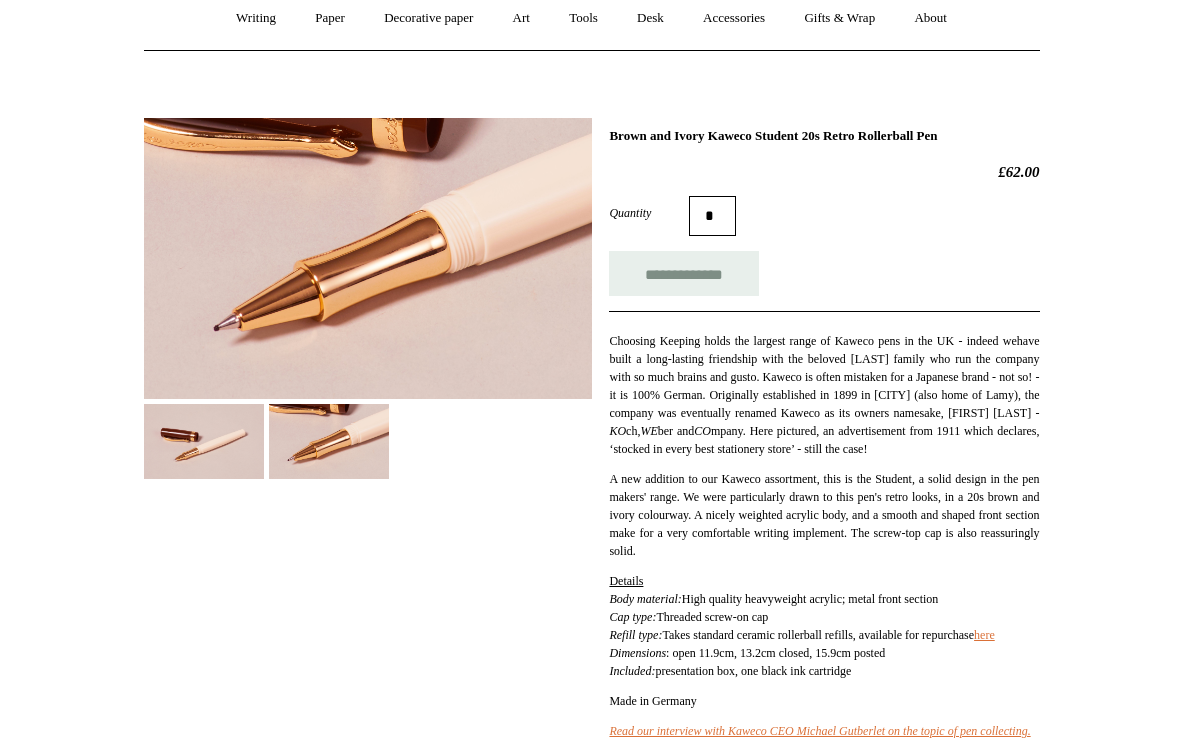 click at bounding box center (204, 441) 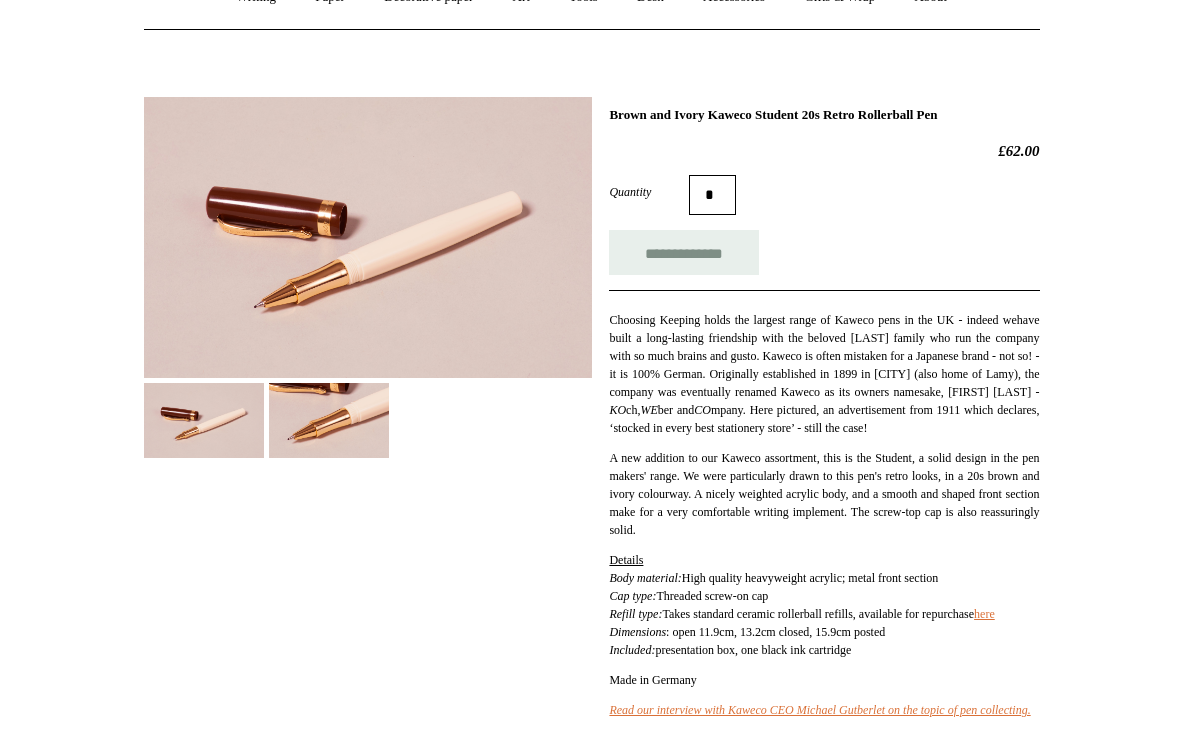 scroll, scrollTop: 217, scrollLeft: 0, axis: vertical 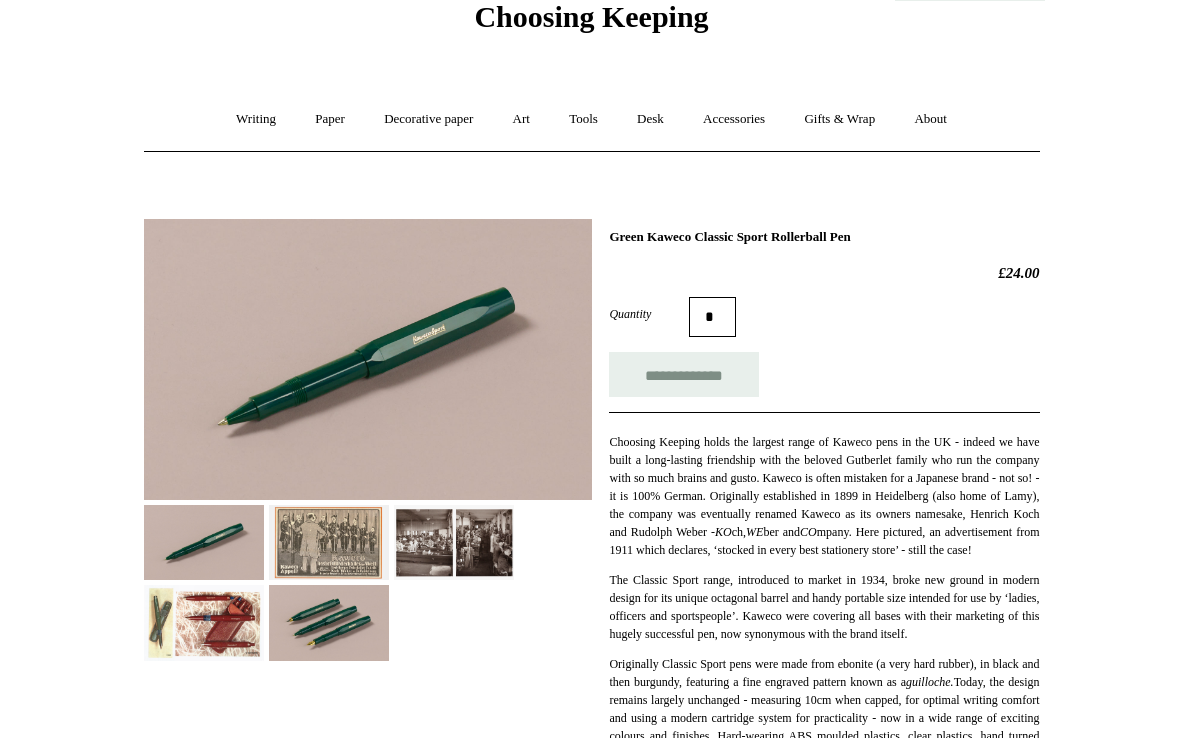 click on "**********" at bounding box center [592, 699] 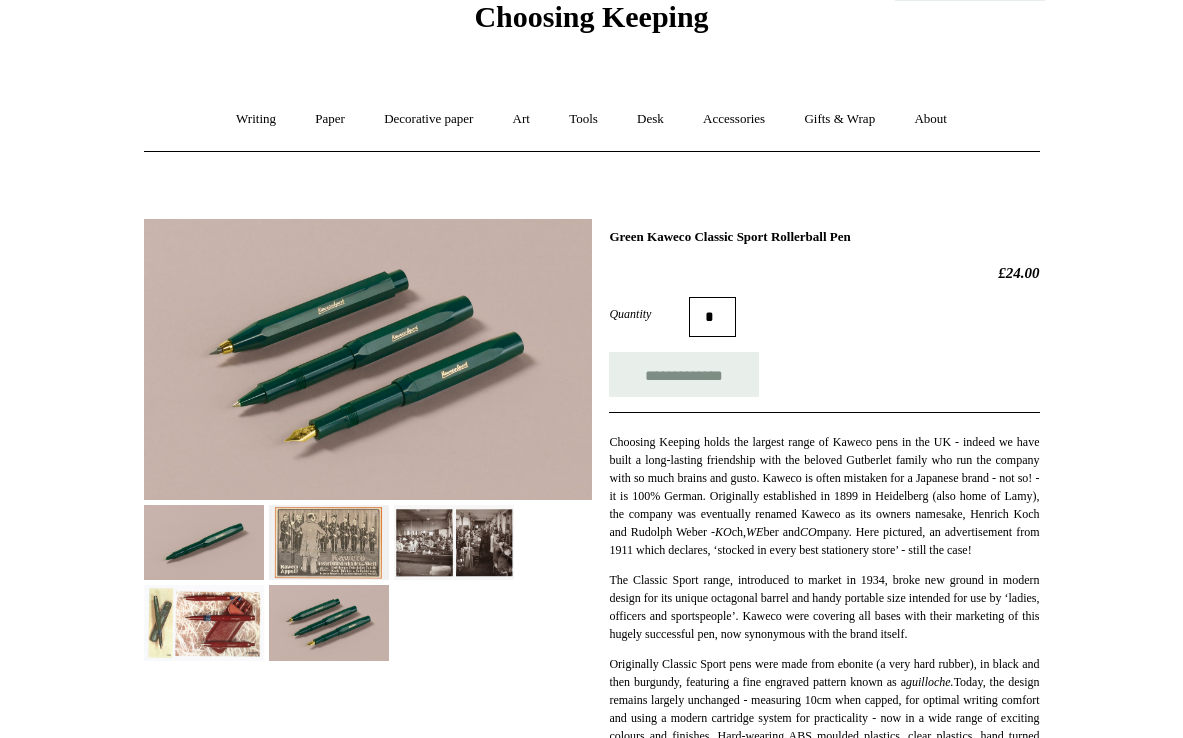 click at bounding box center (204, 622) 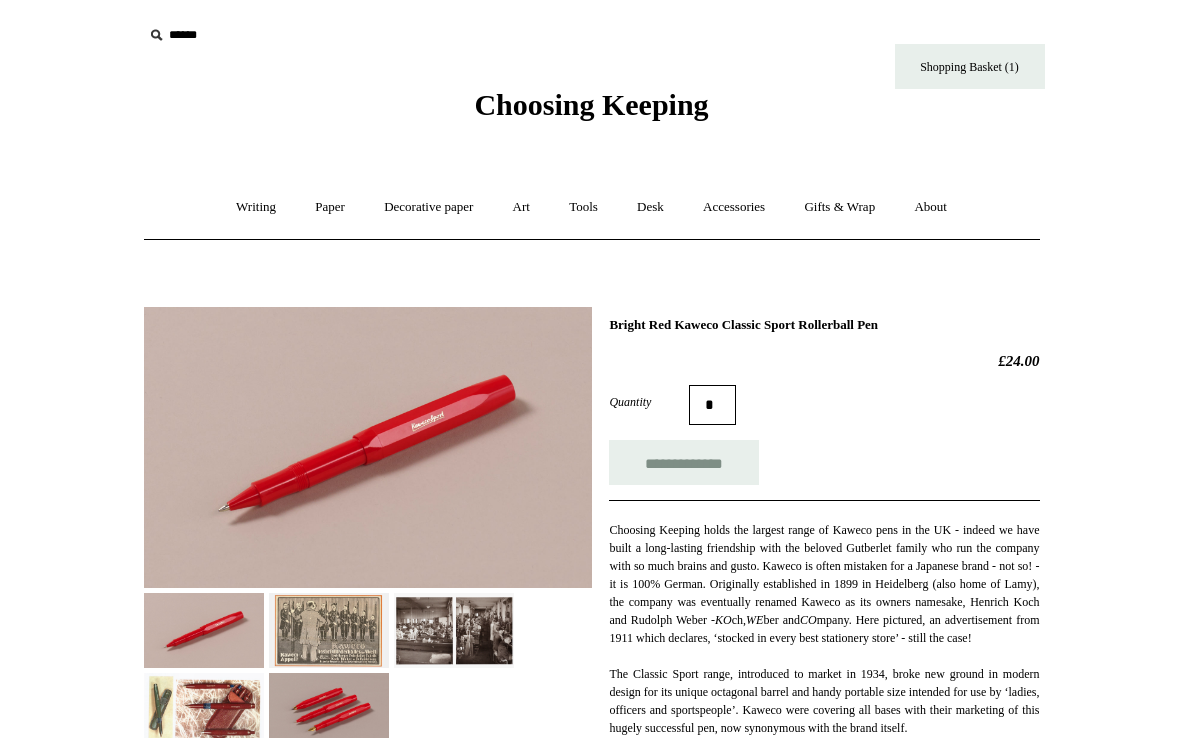 scroll, scrollTop: 18, scrollLeft: 0, axis: vertical 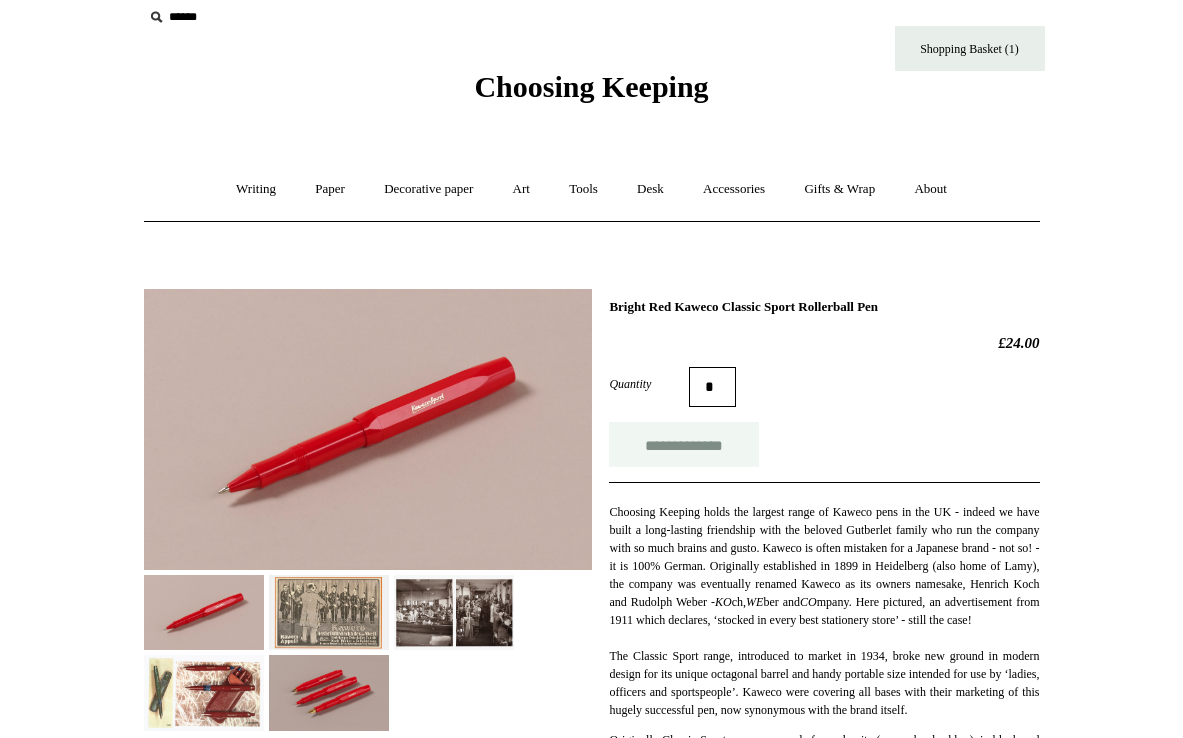 click on "**********" at bounding box center (684, 444) 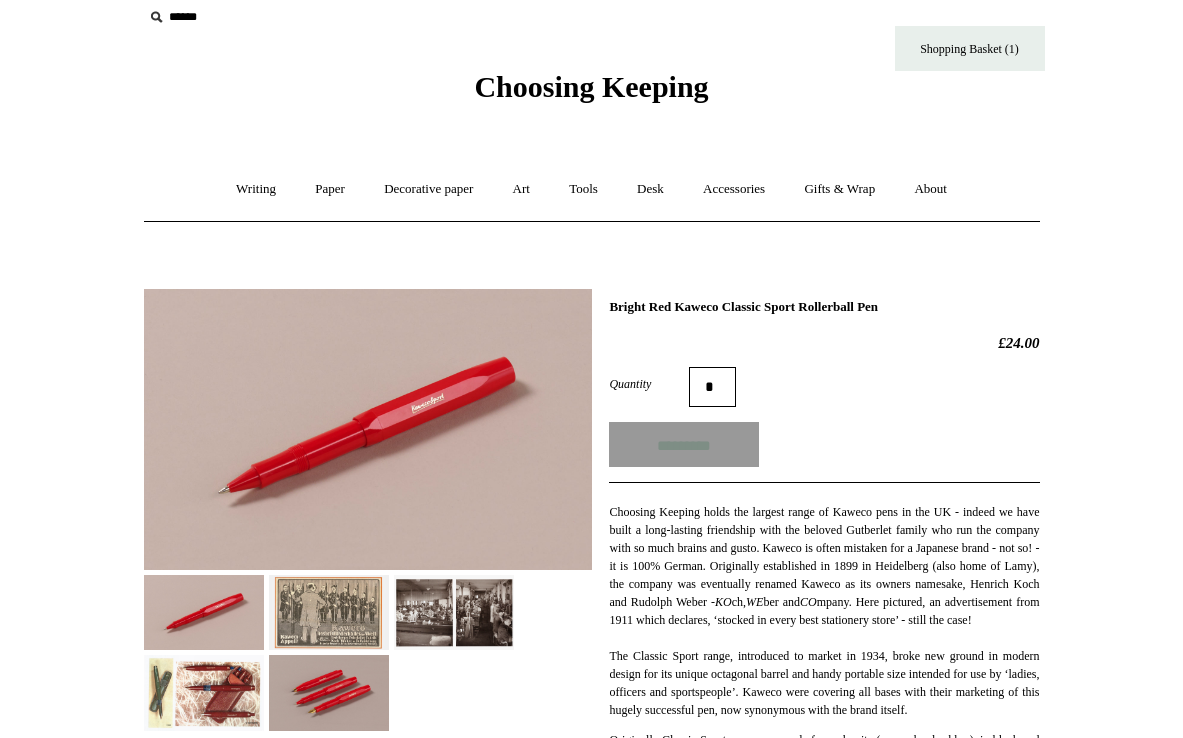 type on "**********" 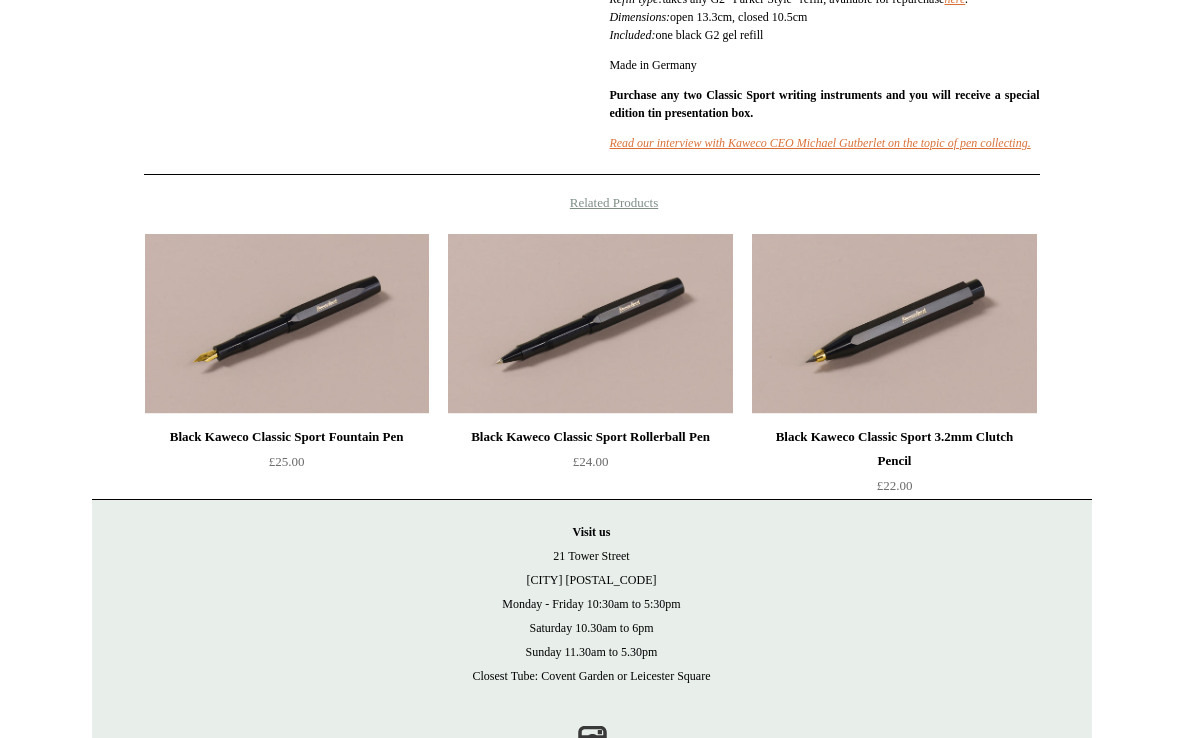 scroll, scrollTop: 1134, scrollLeft: 0, axis: vertical 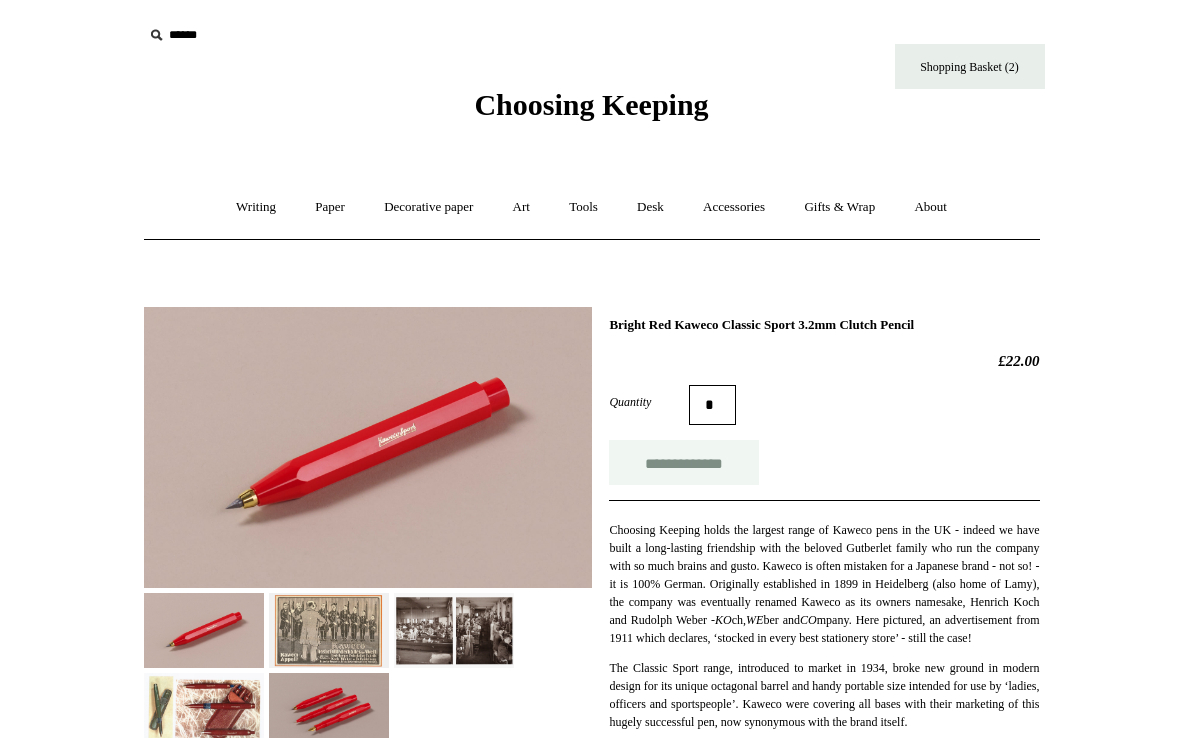 click on "**********" at bounding box center [684, 462] 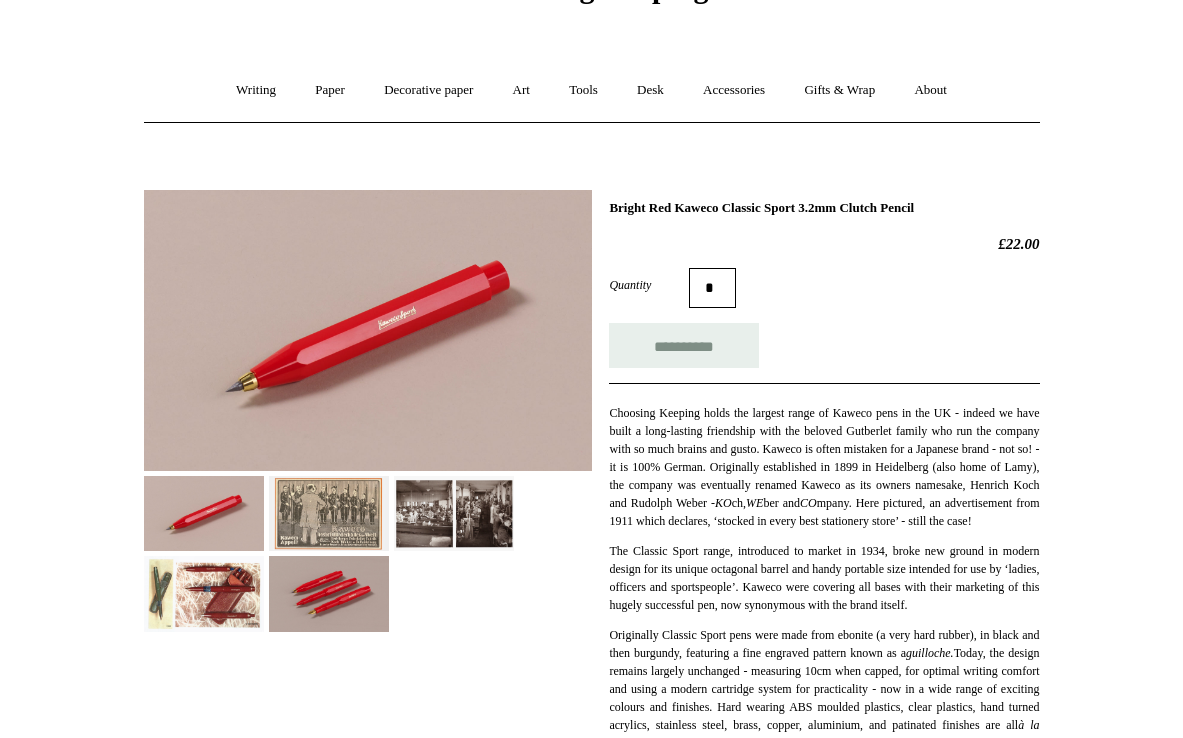 scroll, scrollTop: 146, scrollLeft: 0, axis: vertical 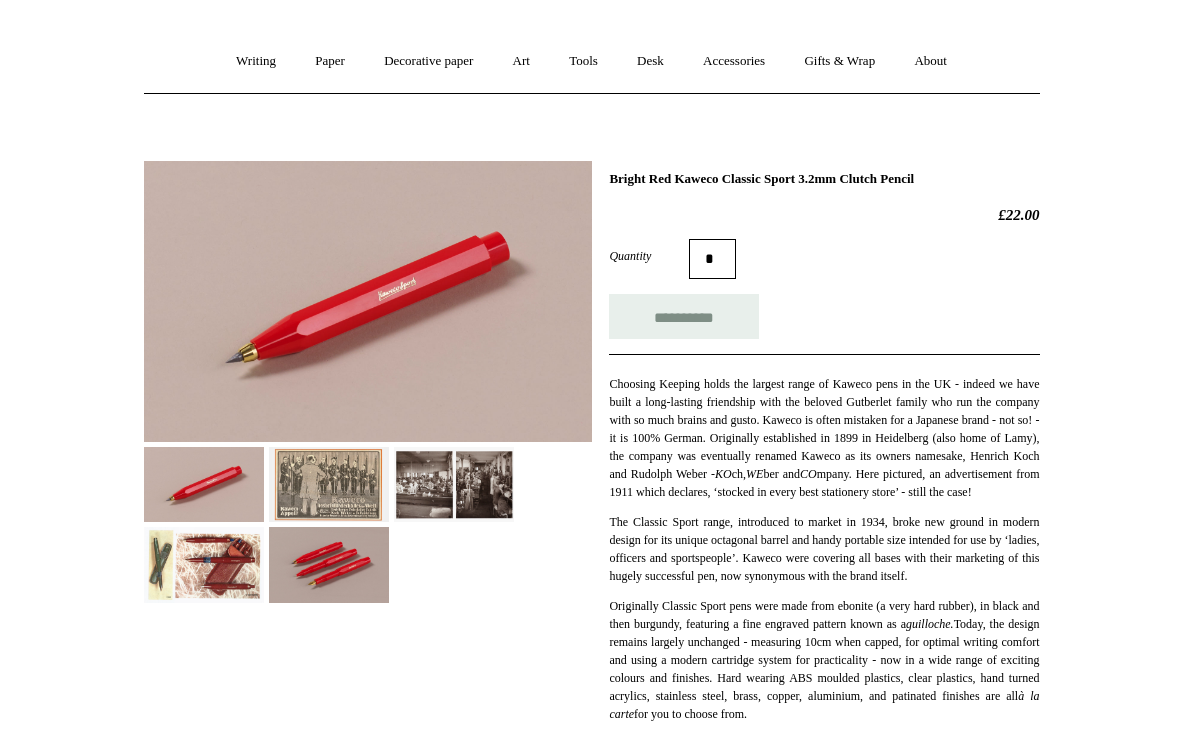 type on "**********" 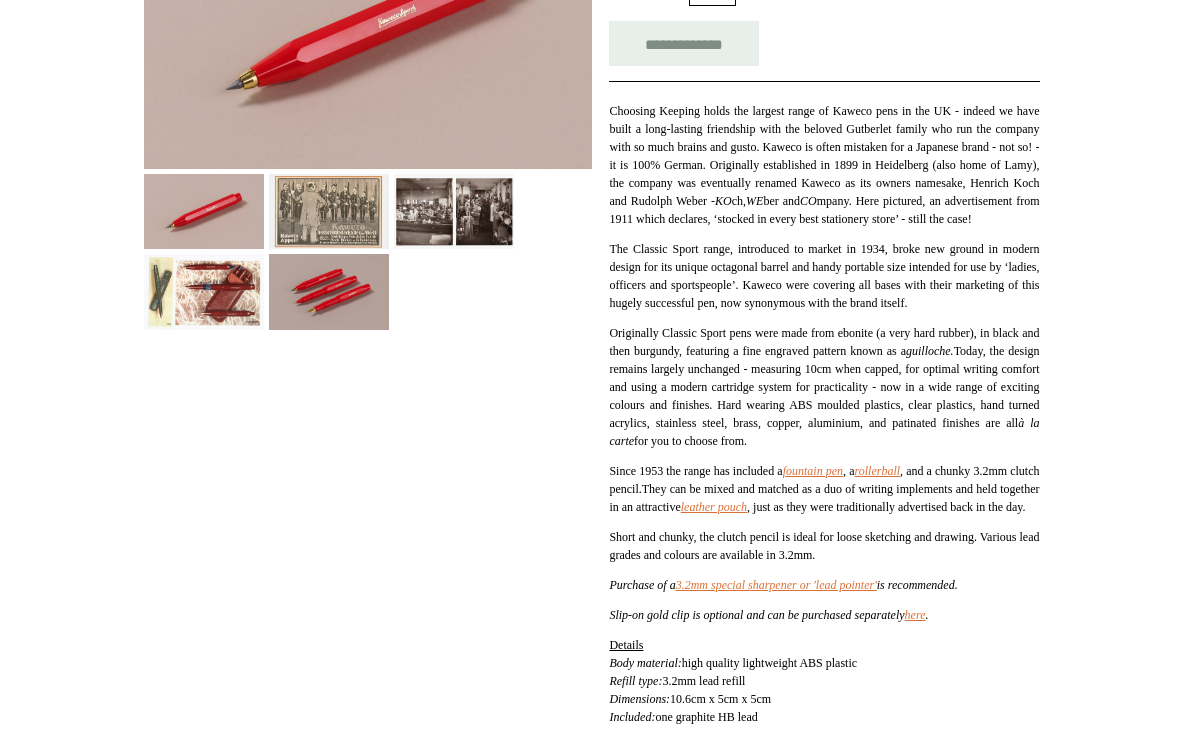 scroll, scrollTop: 422, scrollLeft: 0, axis: vertical 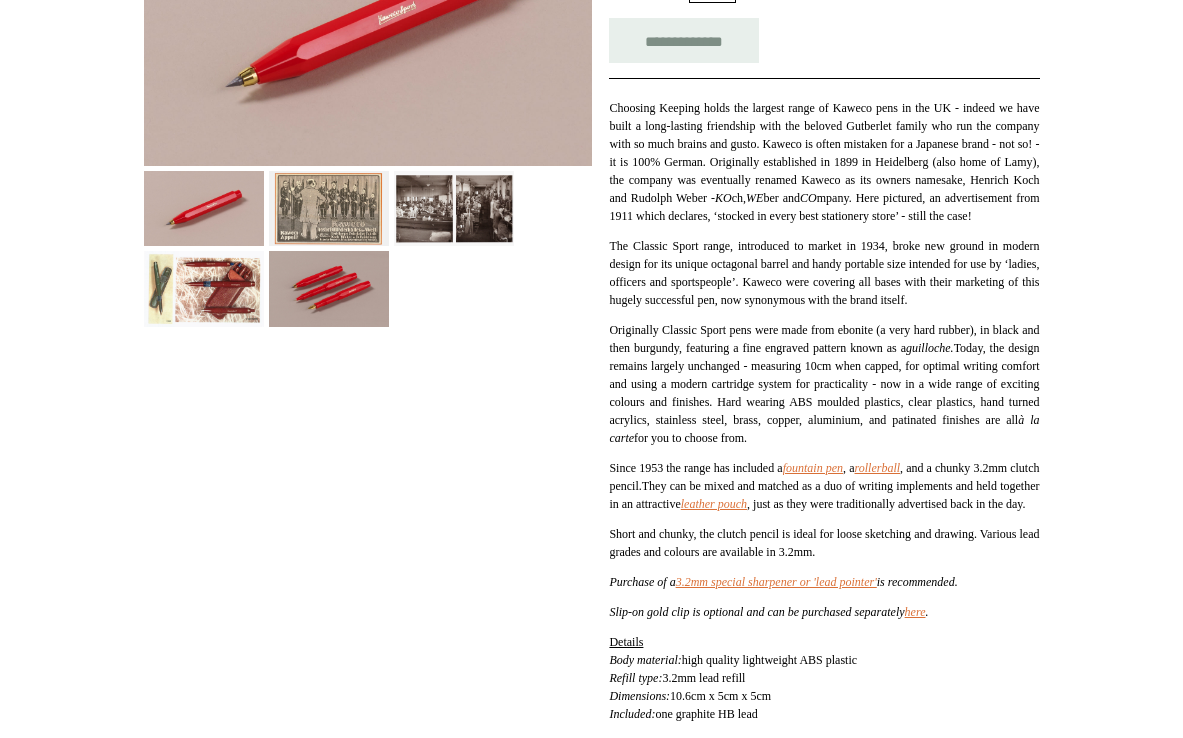 click at bounding box center (204, 288) 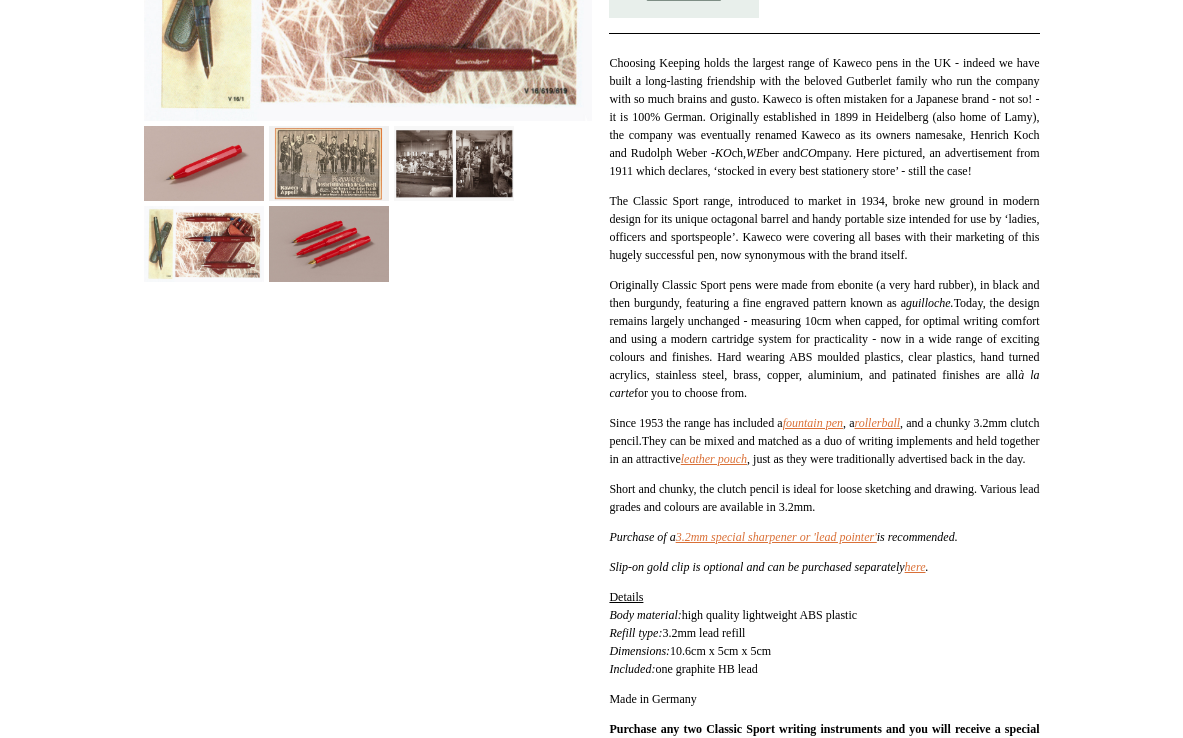 scroll, scrollTop: 467, scrollLeft: 0, axis: vertical 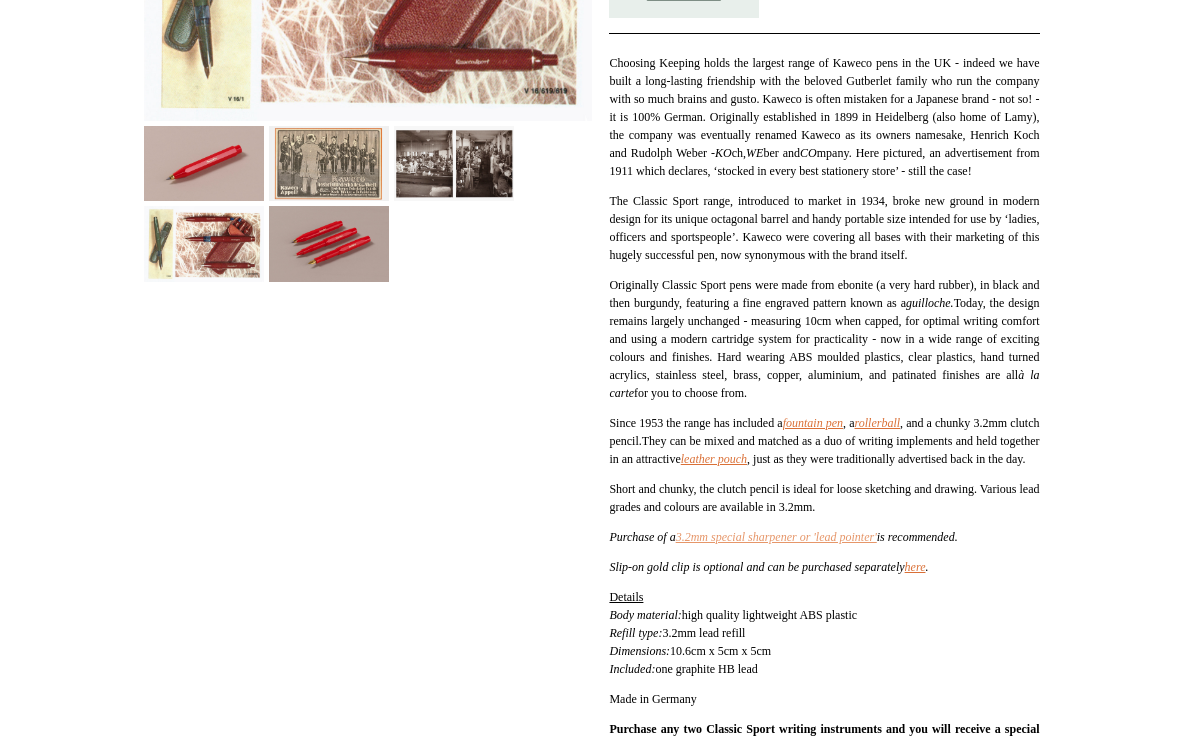 click on "3.2mm special sharpener or 'lead pointer'" at bounding box center (776, 537) 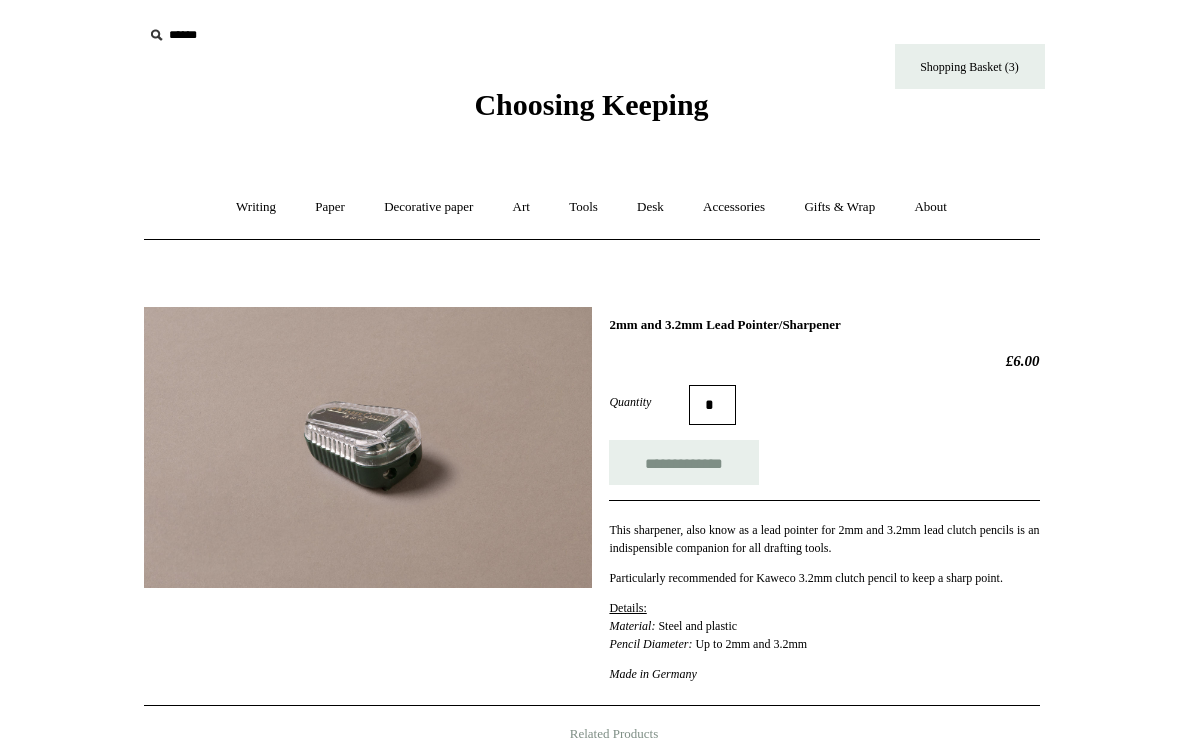 scroll, scrollTop: 0, scrollLeft: 0, axis: both 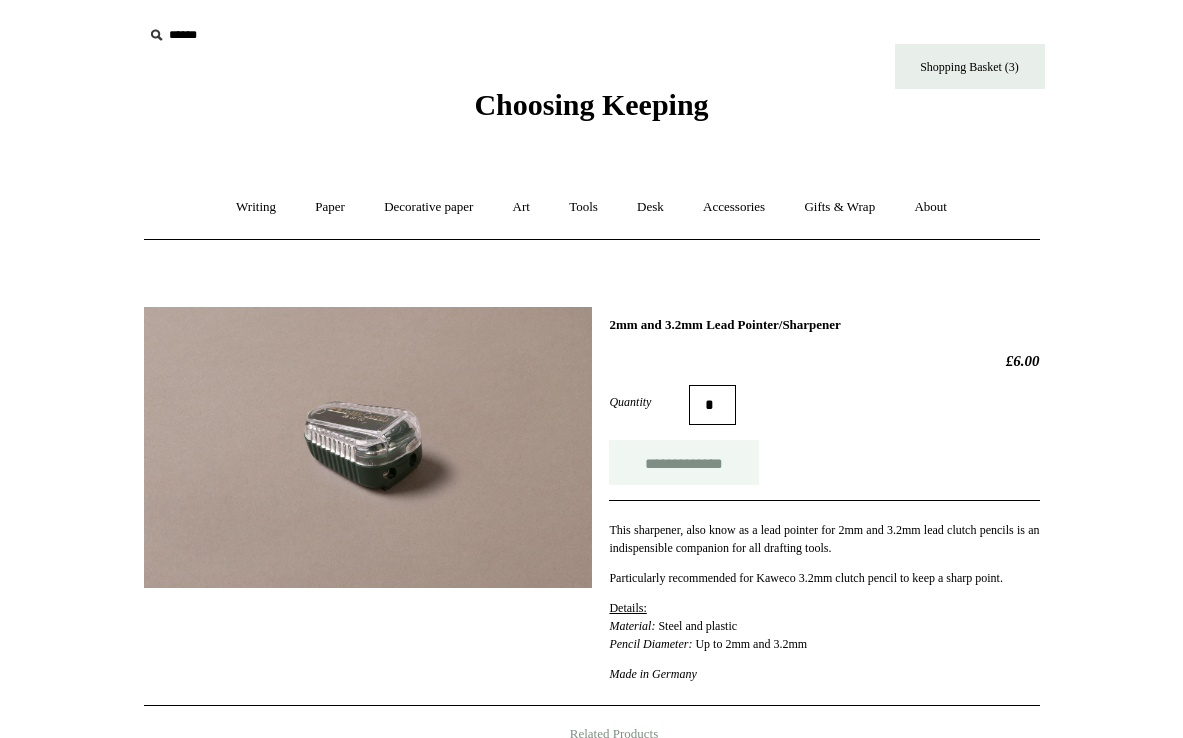 click on "**********" at bounding box center [684, 462] 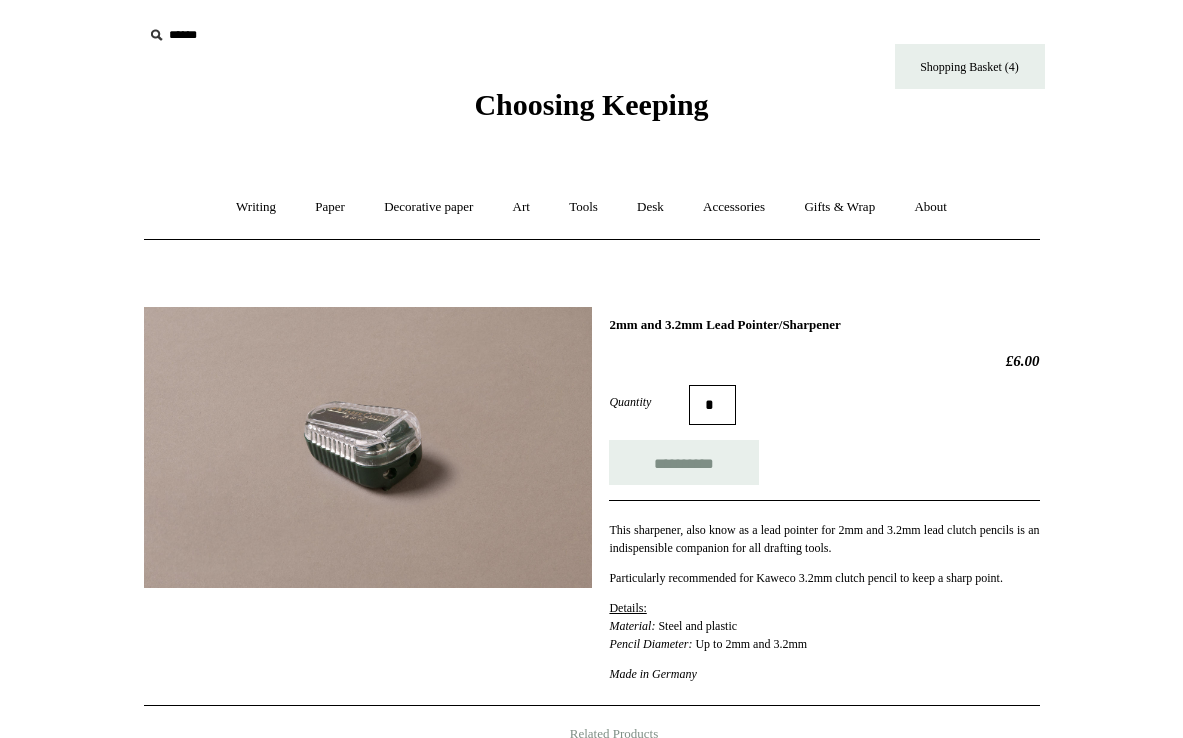 type on "**********" 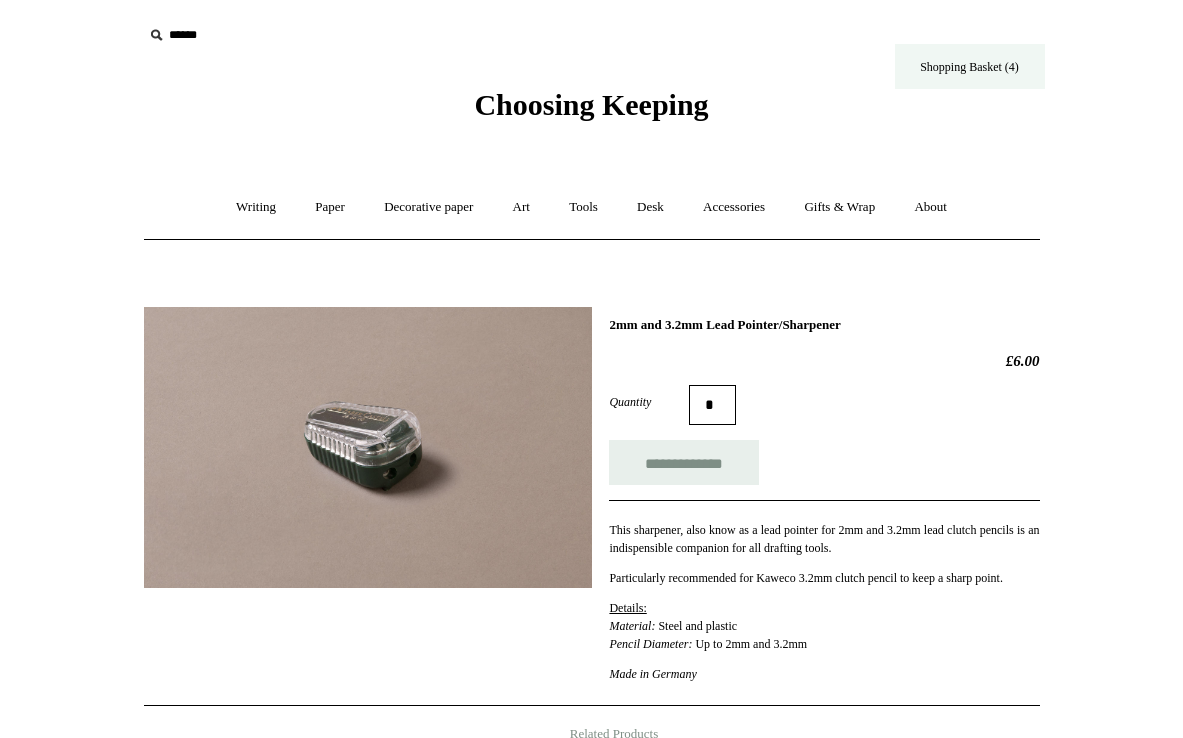 click on "Shopping Basket (4)" at bounding box center (970, 66) 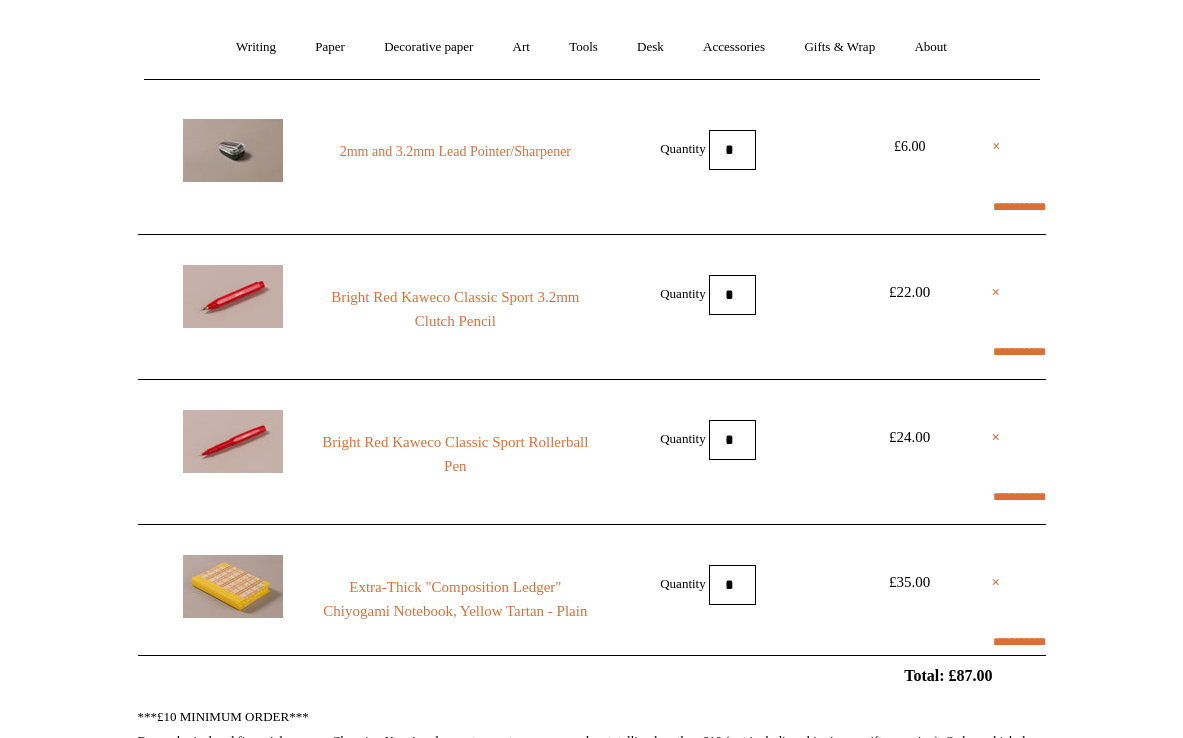 scroll, scrollTop: 161, scrollLeft: 0, axis: vertical 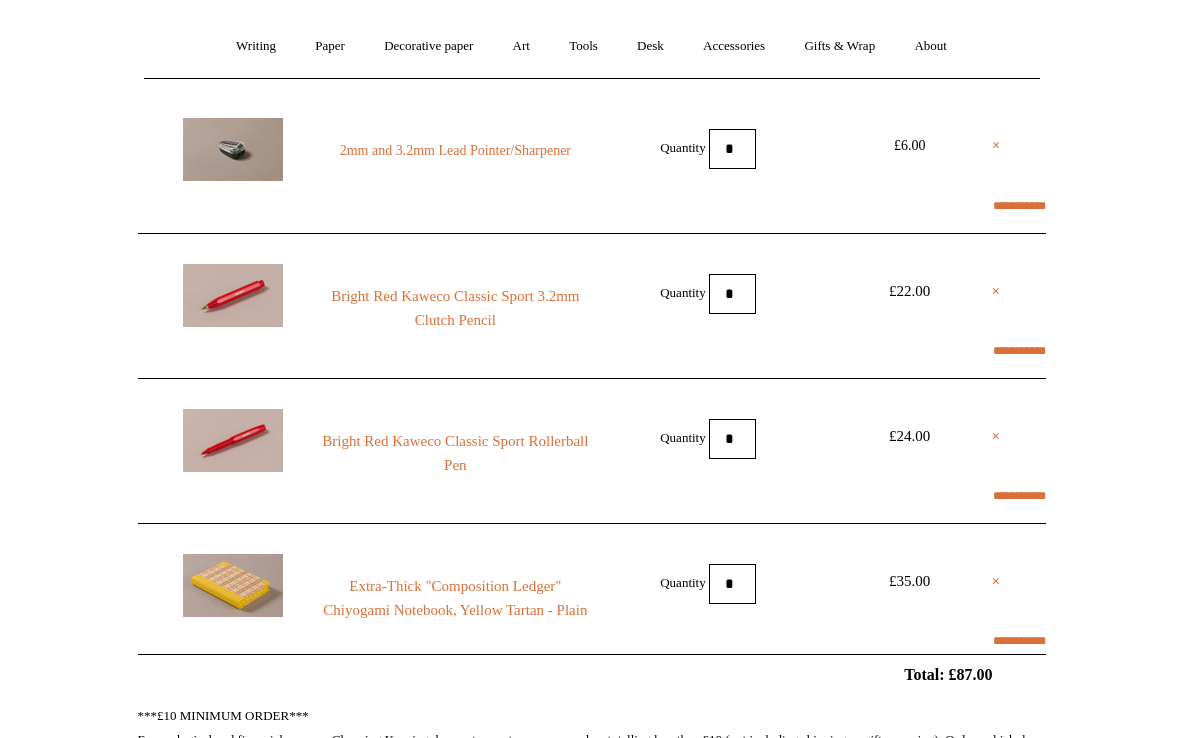 select on "**********" 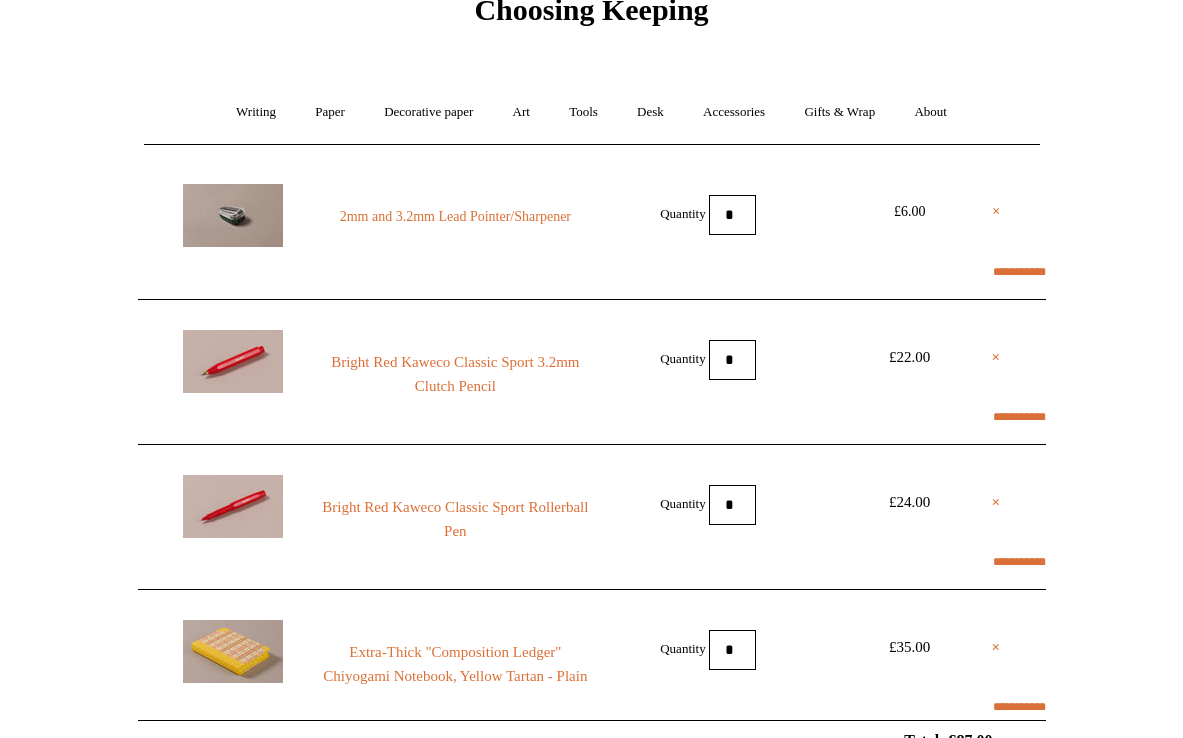 scroll, scrollTop: 91, scrollLeft: 0, axis: vertical 